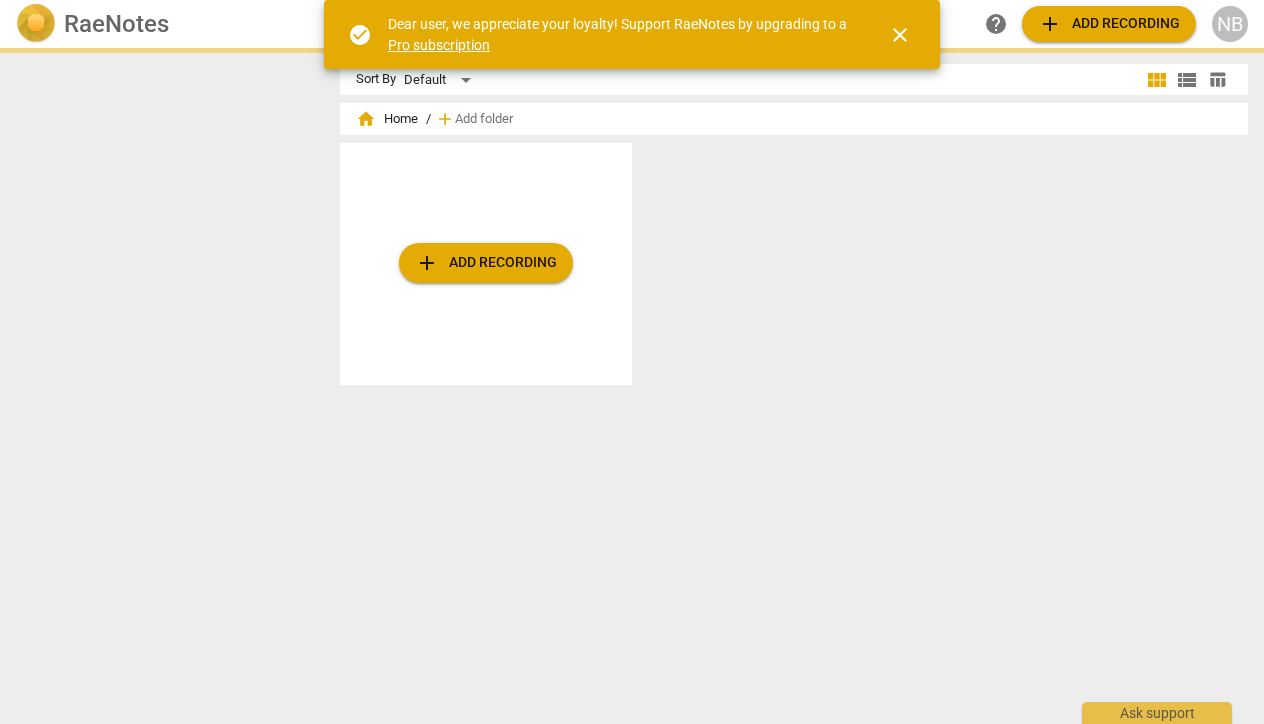 scroll, scrollTop: 0, scrollLeft: 0, axis: both 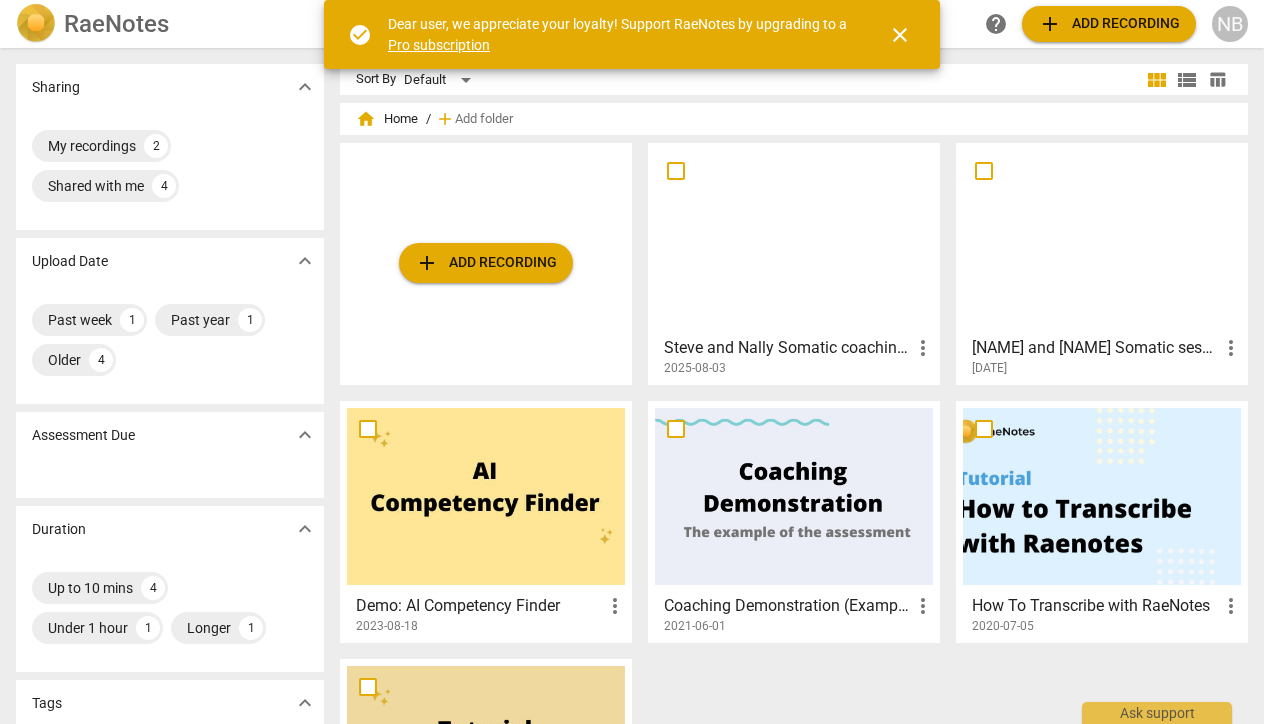 click at bounding box center [794, 238] 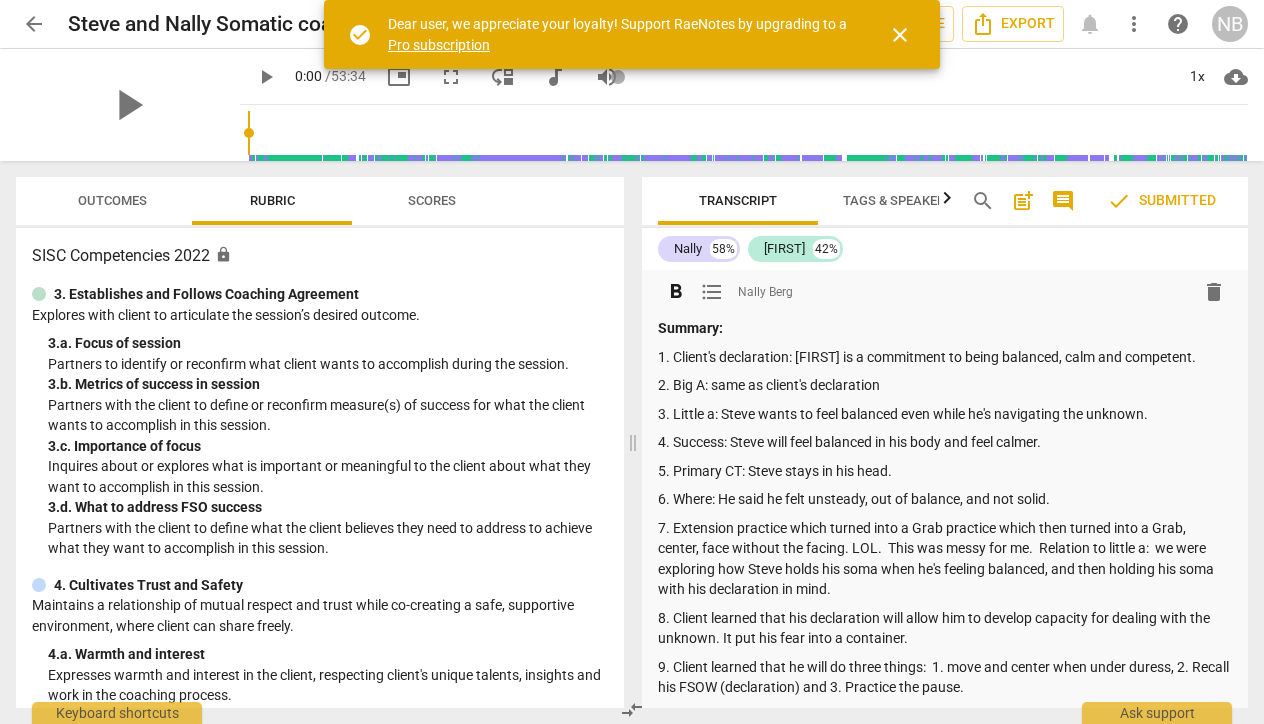 scroll, scrollTop: 0, scrollLeft: 0, axis: both 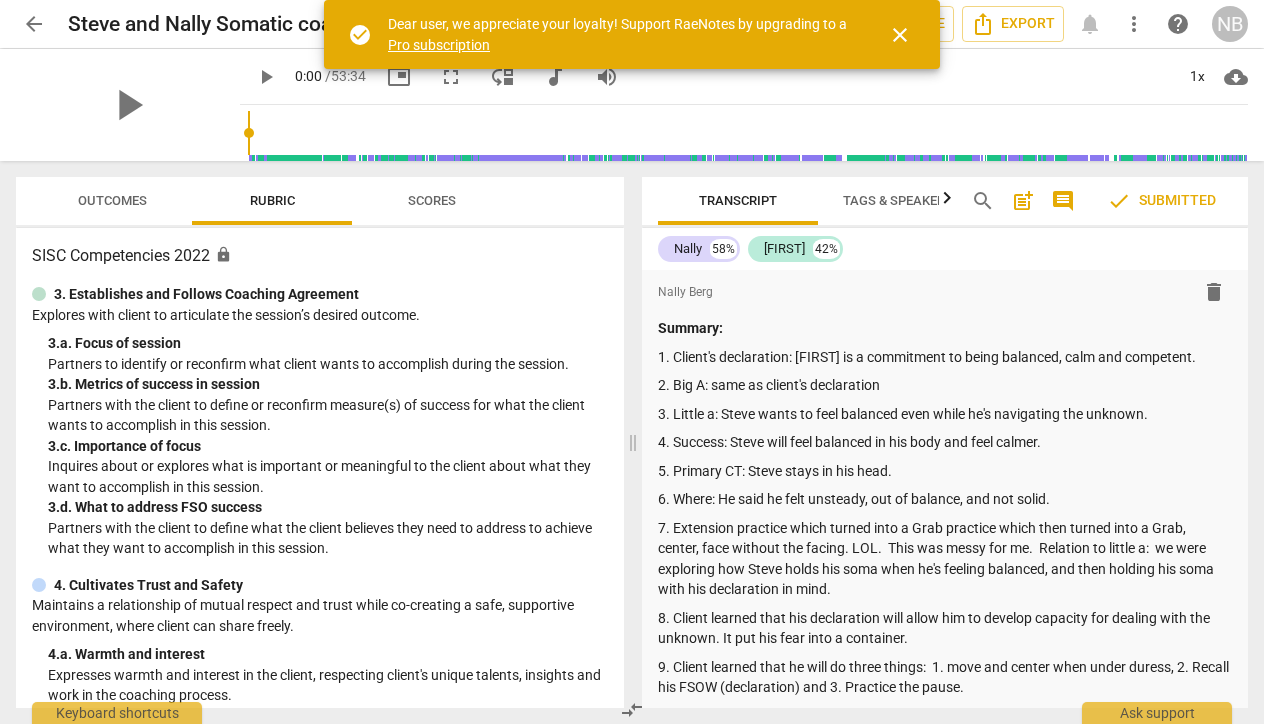 click on "close" at bounding box center [900, 35] 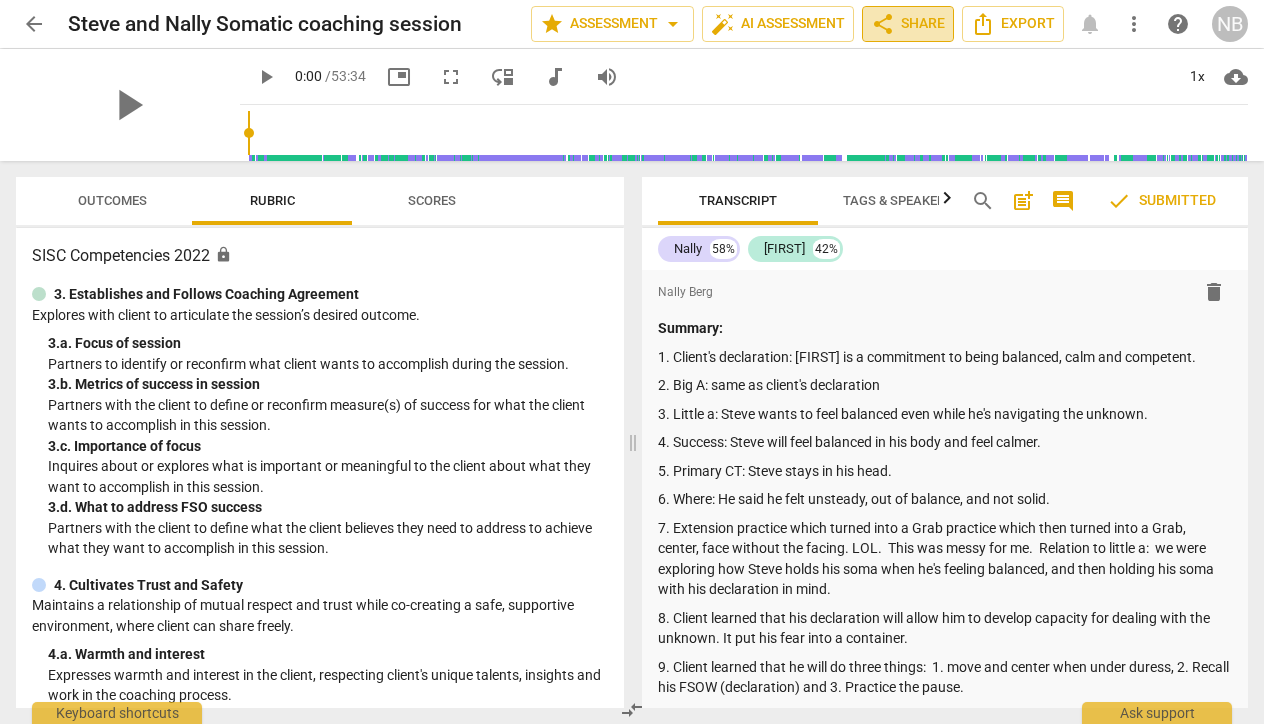 click on "share    Share" at bounding box center [908, 24] 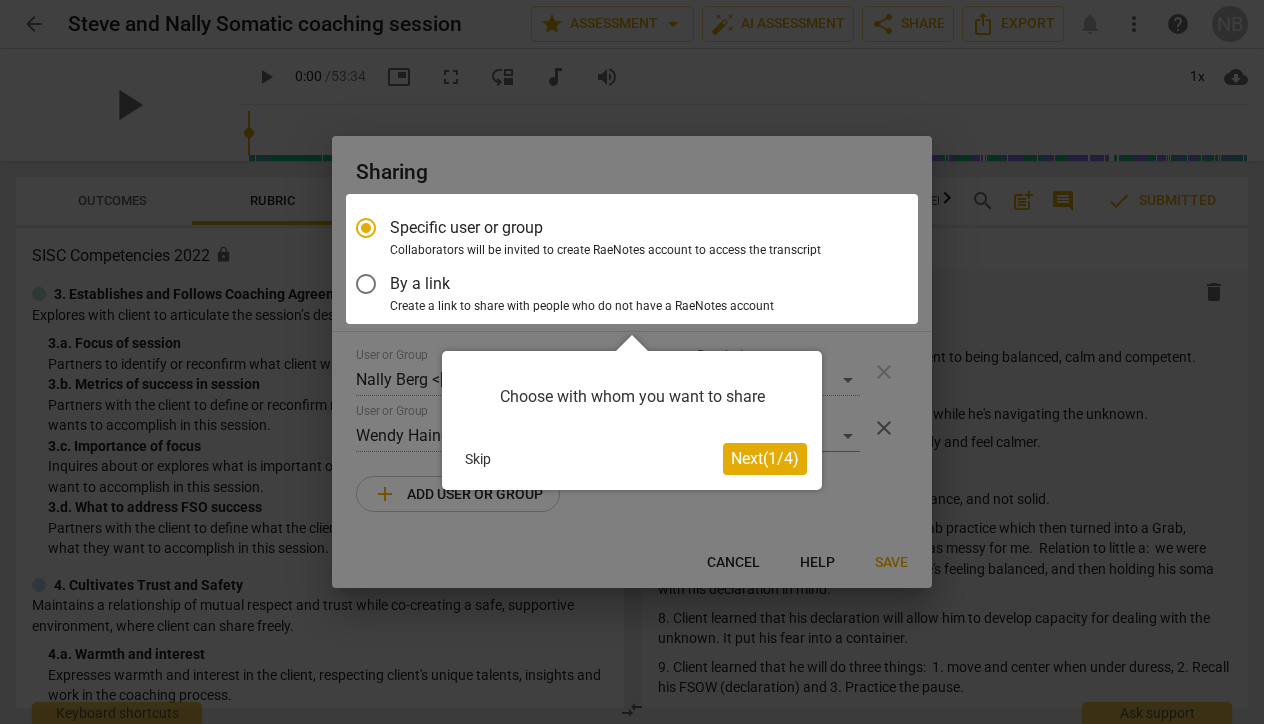 click on "Next  ( 1 / 4 )" at bounding box center (765, 458) 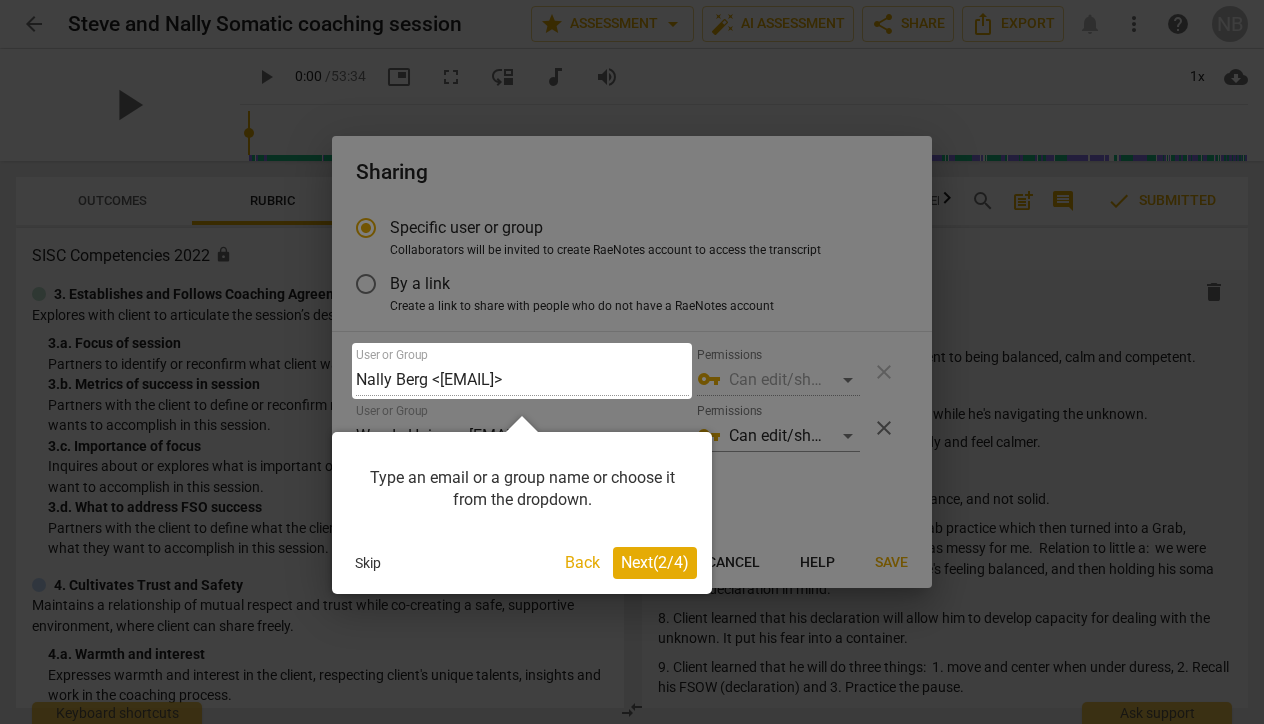 click on "Next  ( 2 / 4 )" at bounding box center [655, 562] 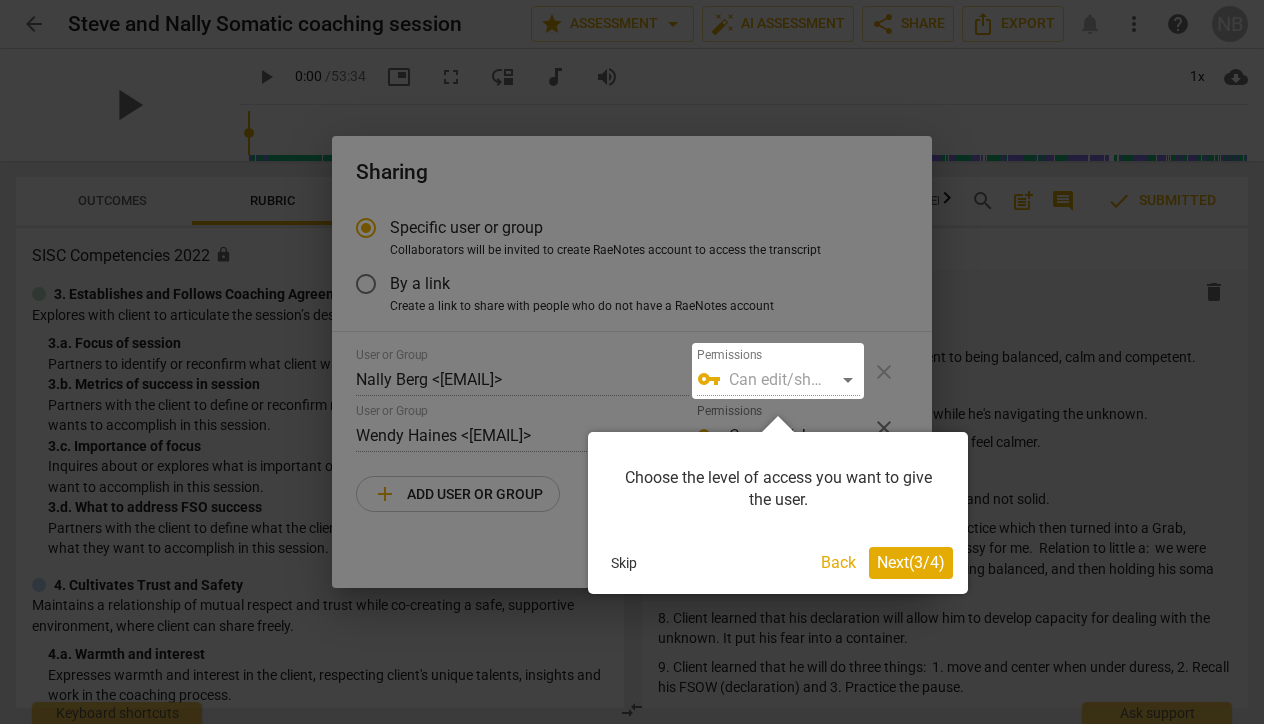 click at bounding box center (778, 371) 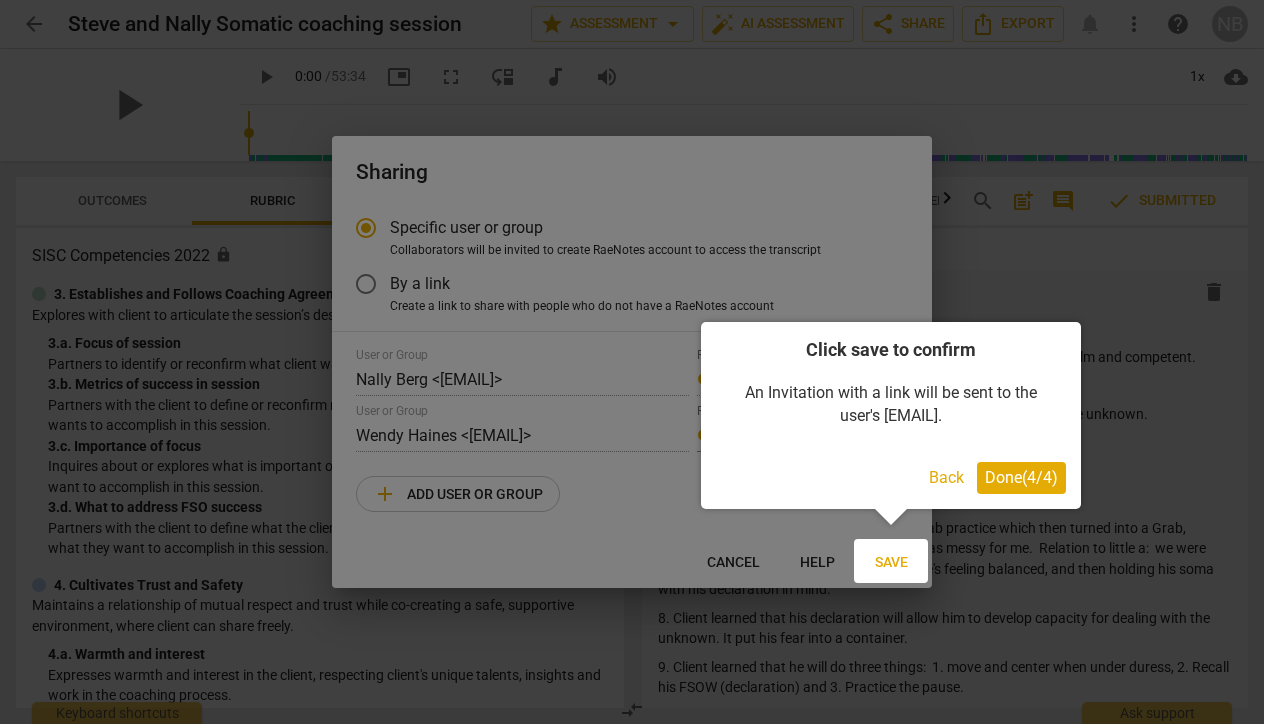 click on "Done  ( 4 / 4 )" at bounding box center (1021, 477) 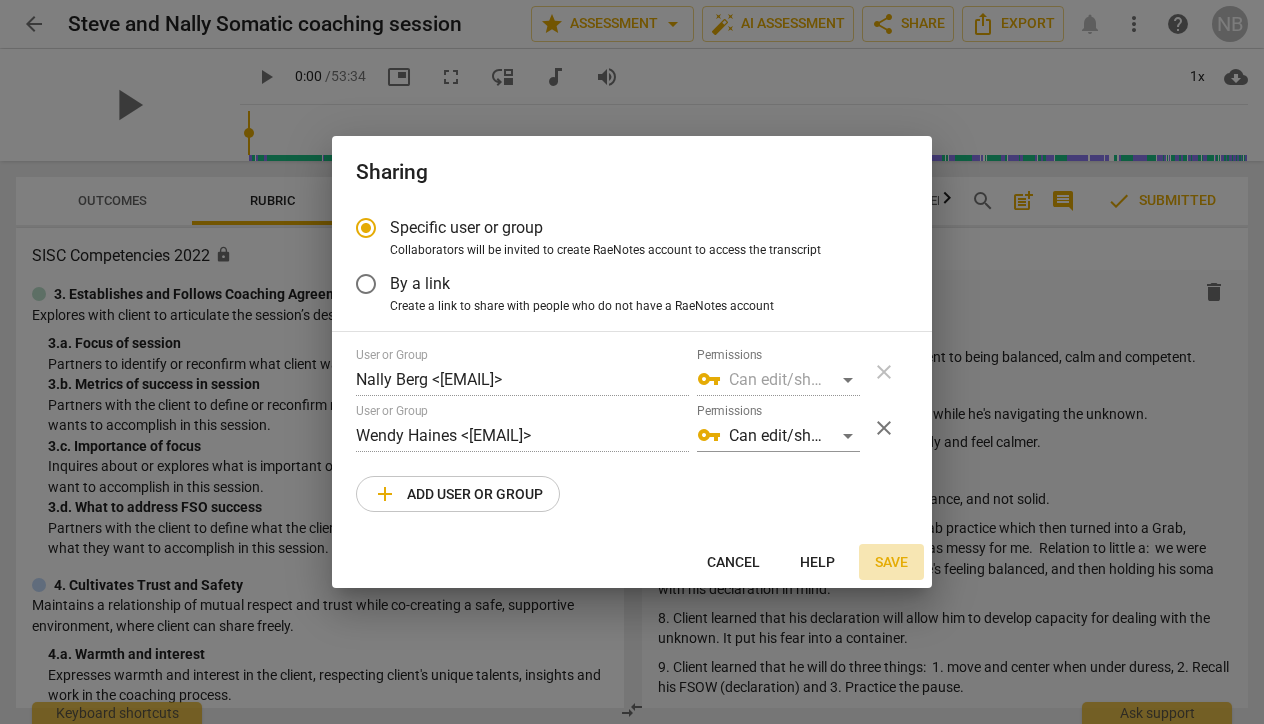click on "Save" at bounding box center [891, 563] 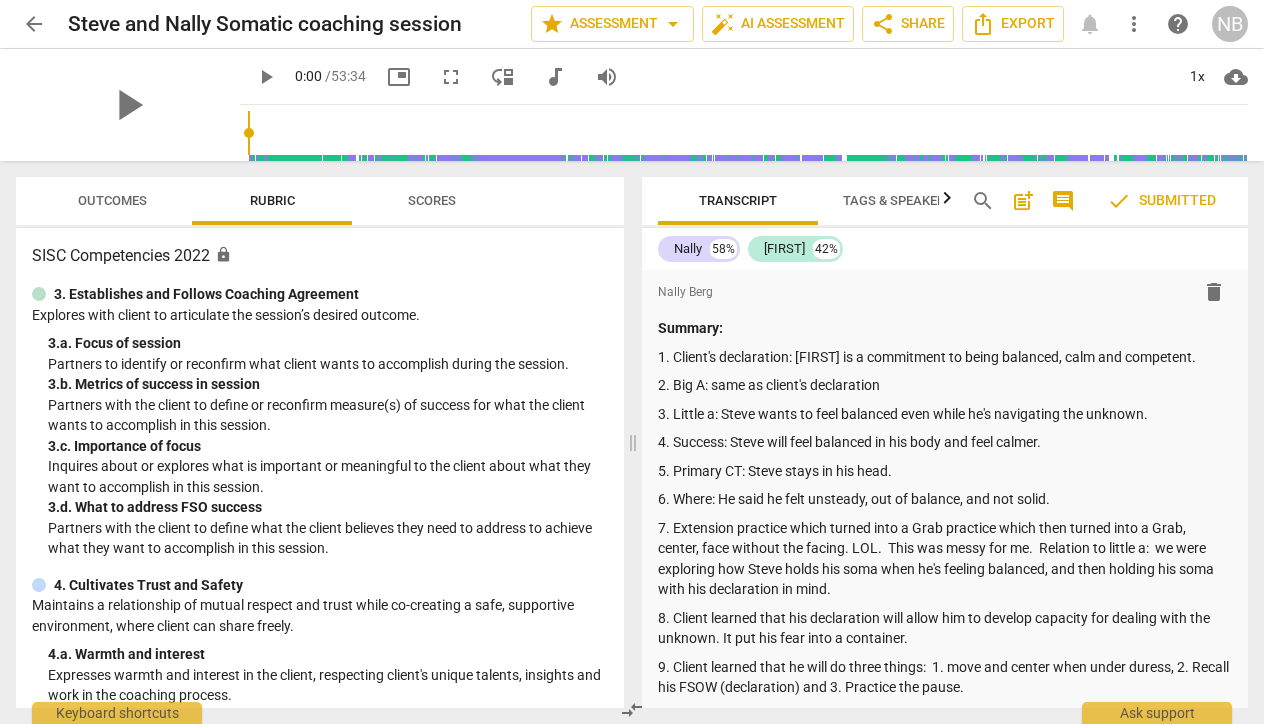 click on "check Submitted" at bounding box center (1161, 201) 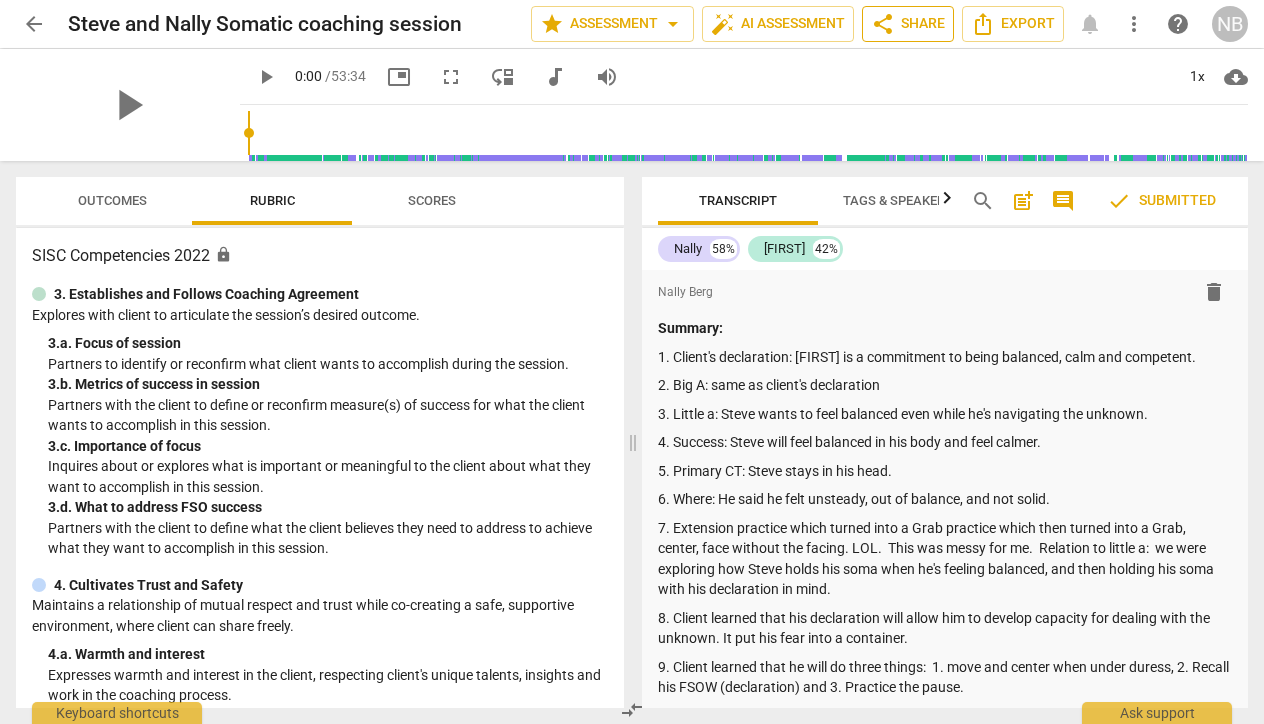 click on "share" at bounding box center (883, 24) 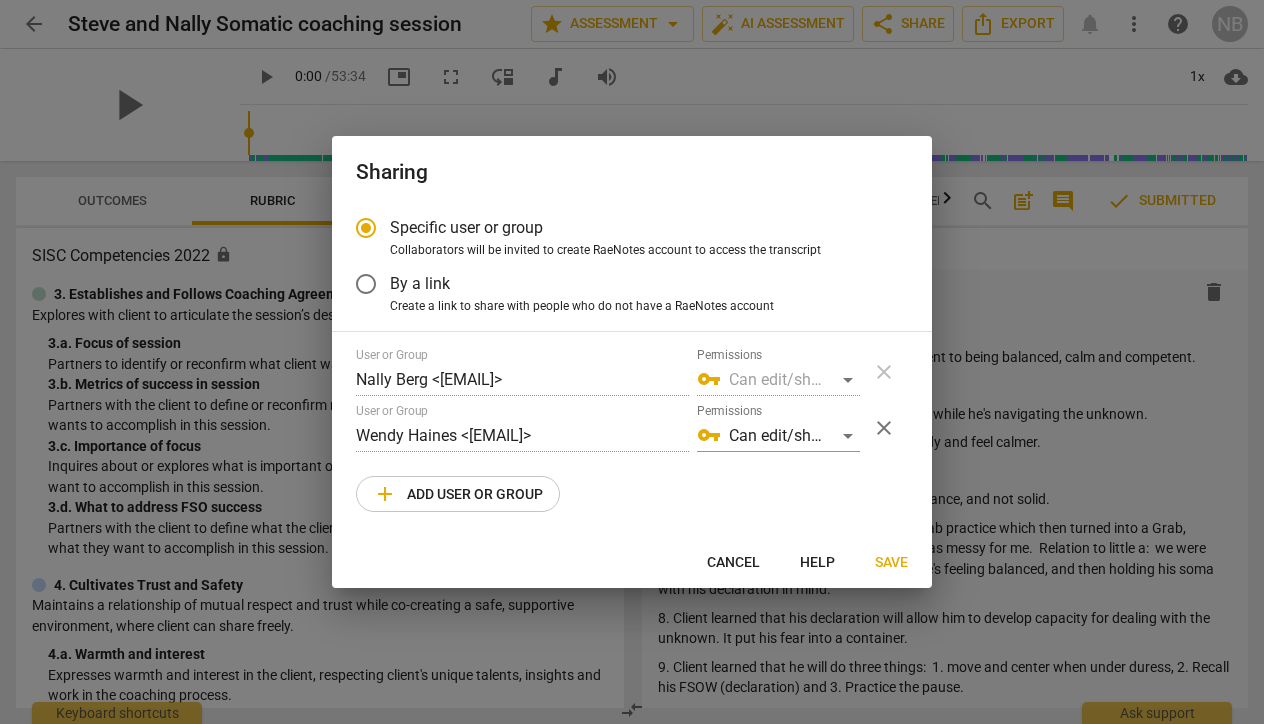 click at bounding box center (632, 362) 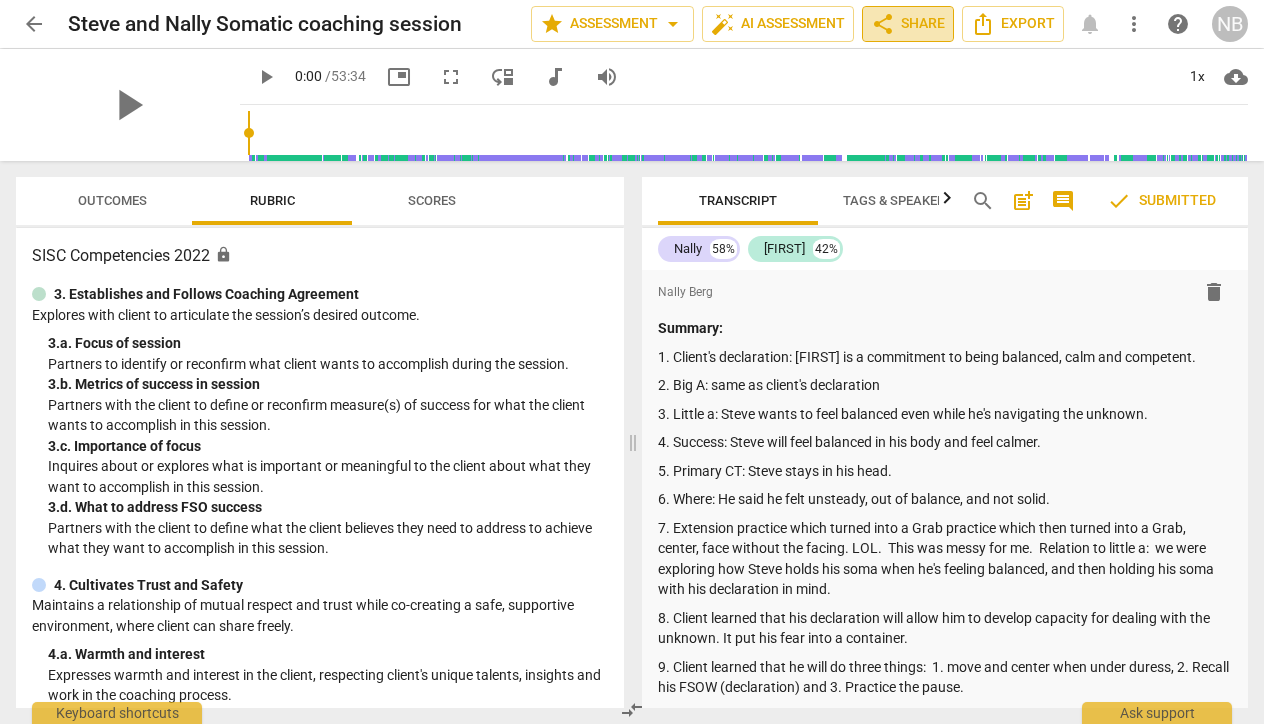 click on "share    Share" at bounding box center (908, 24) 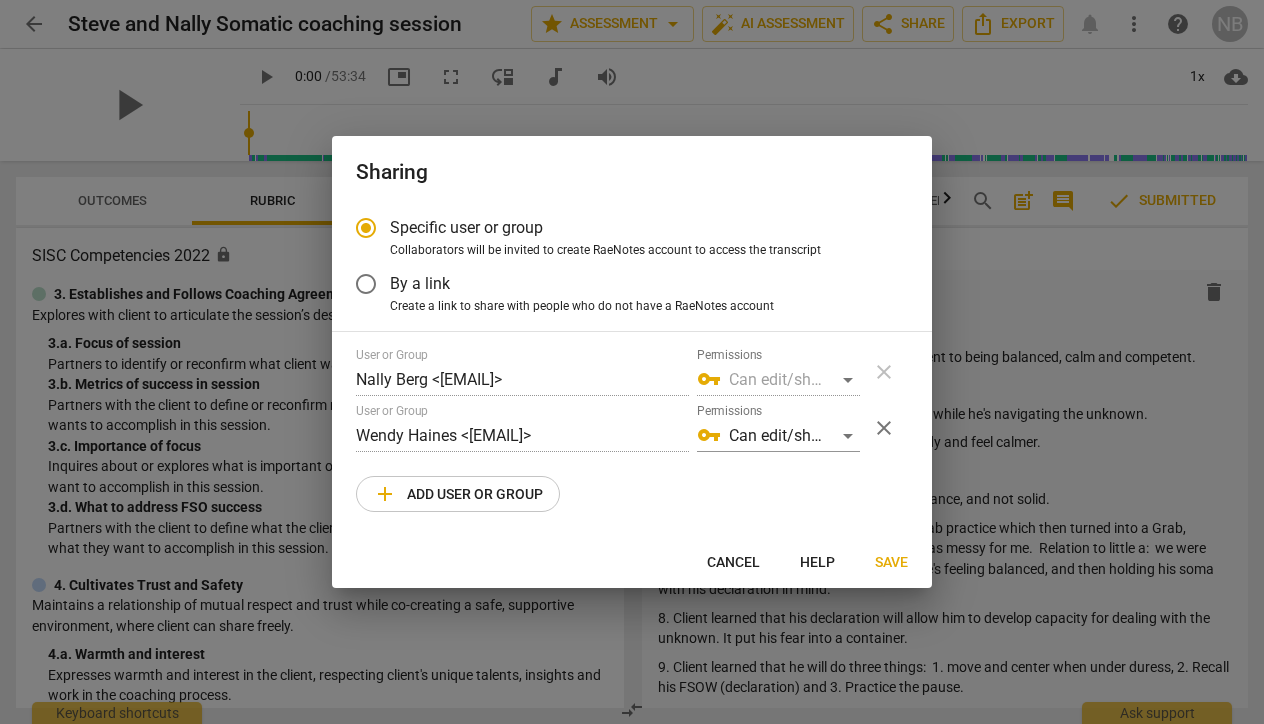 click at bounding box center [632, 362] 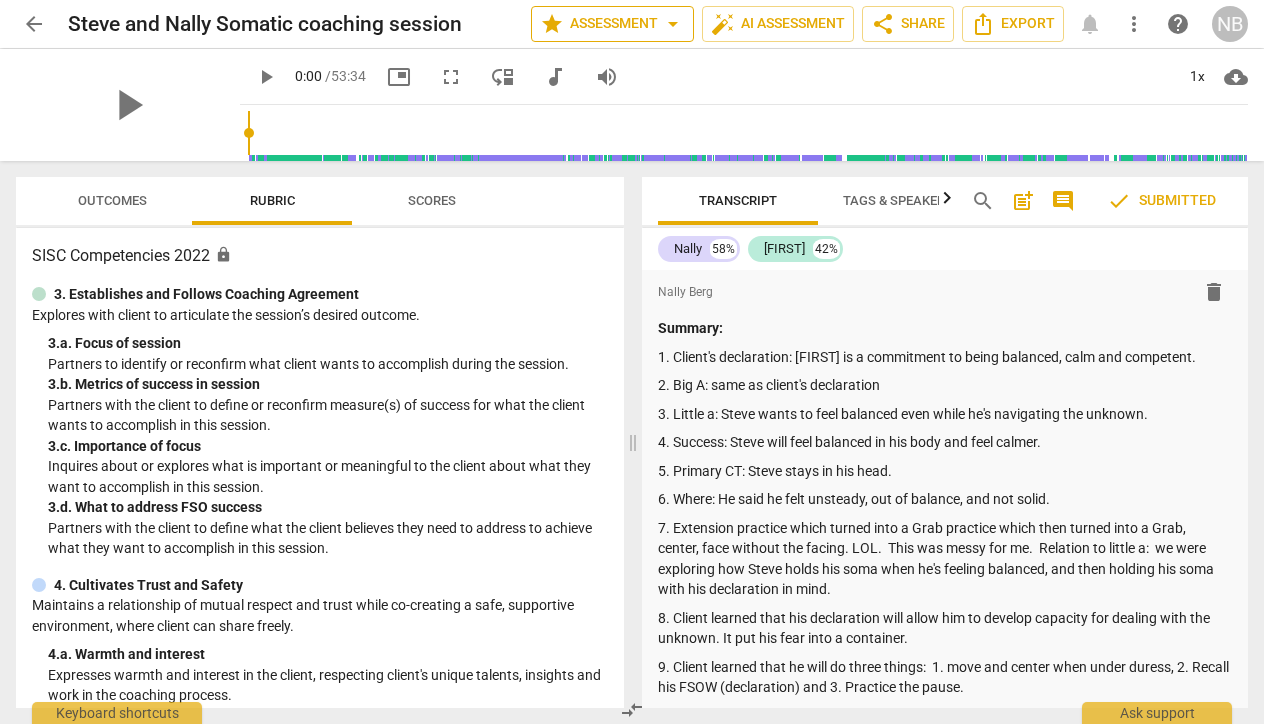 click on "arrow_drop_down" at bounding box center [673, 24] 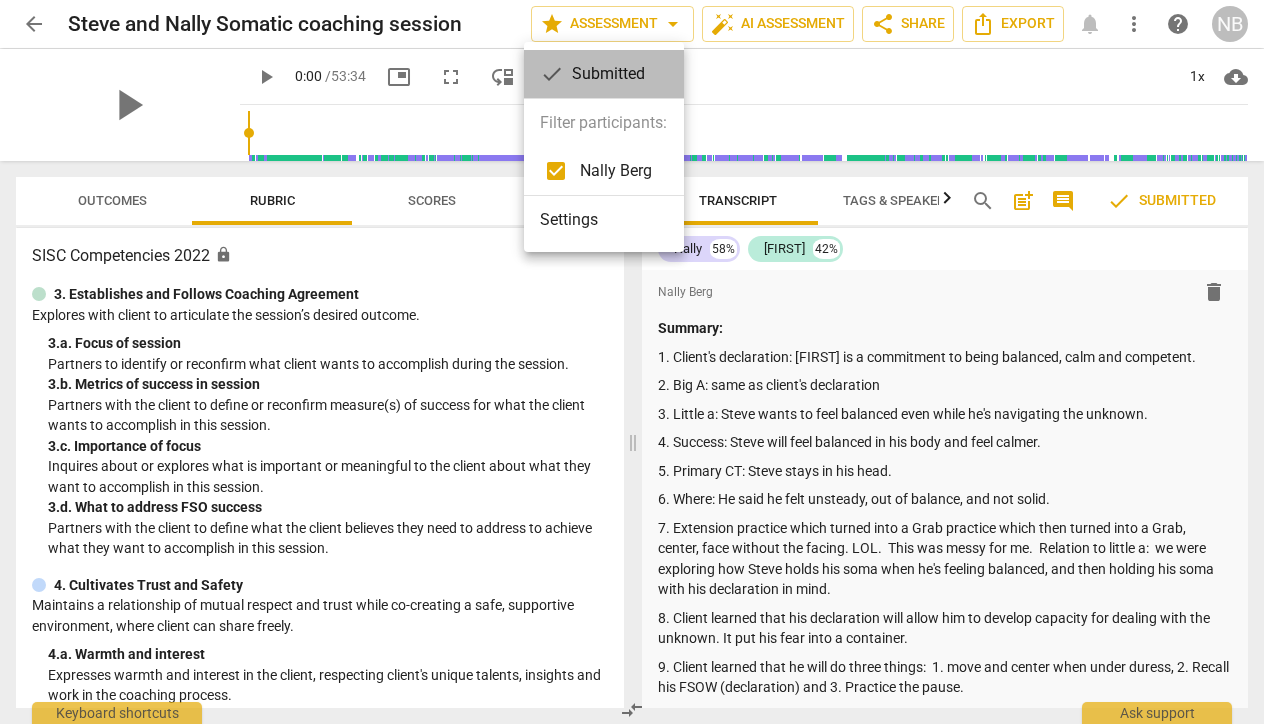 click on "check" at bounding box center (552, 74) 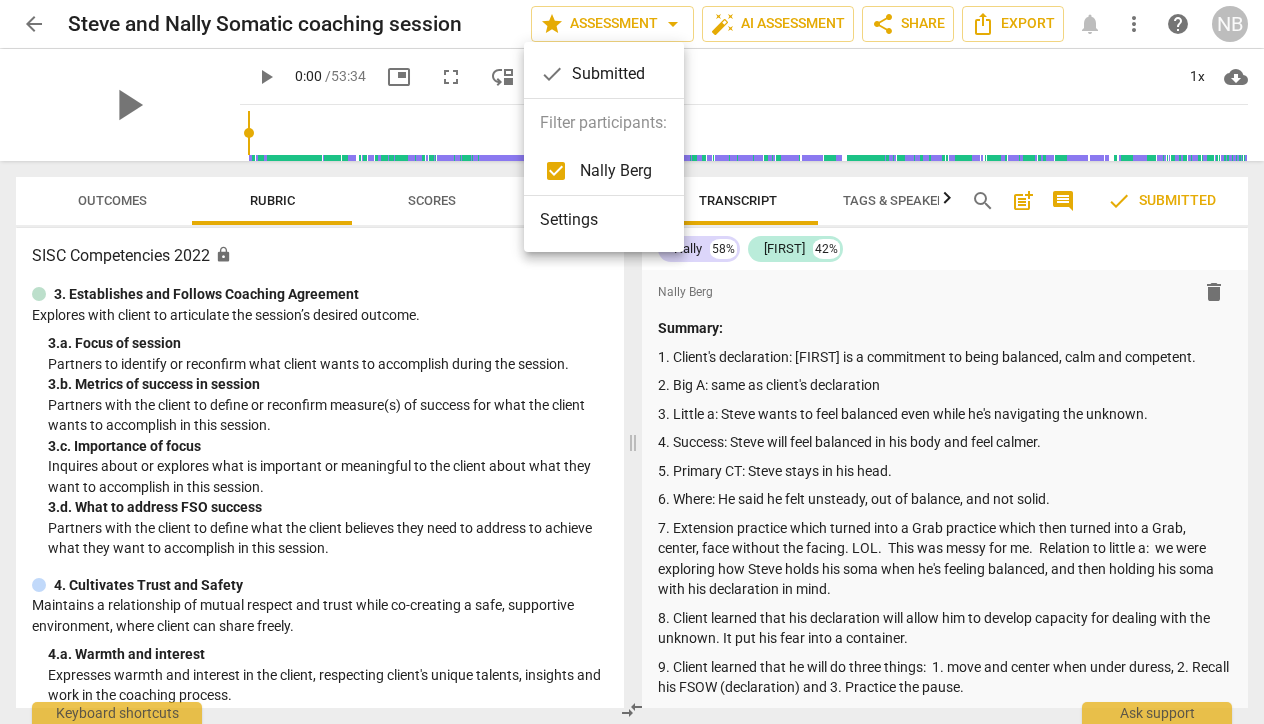 click on "Settings" at bounding box center [604, 220] 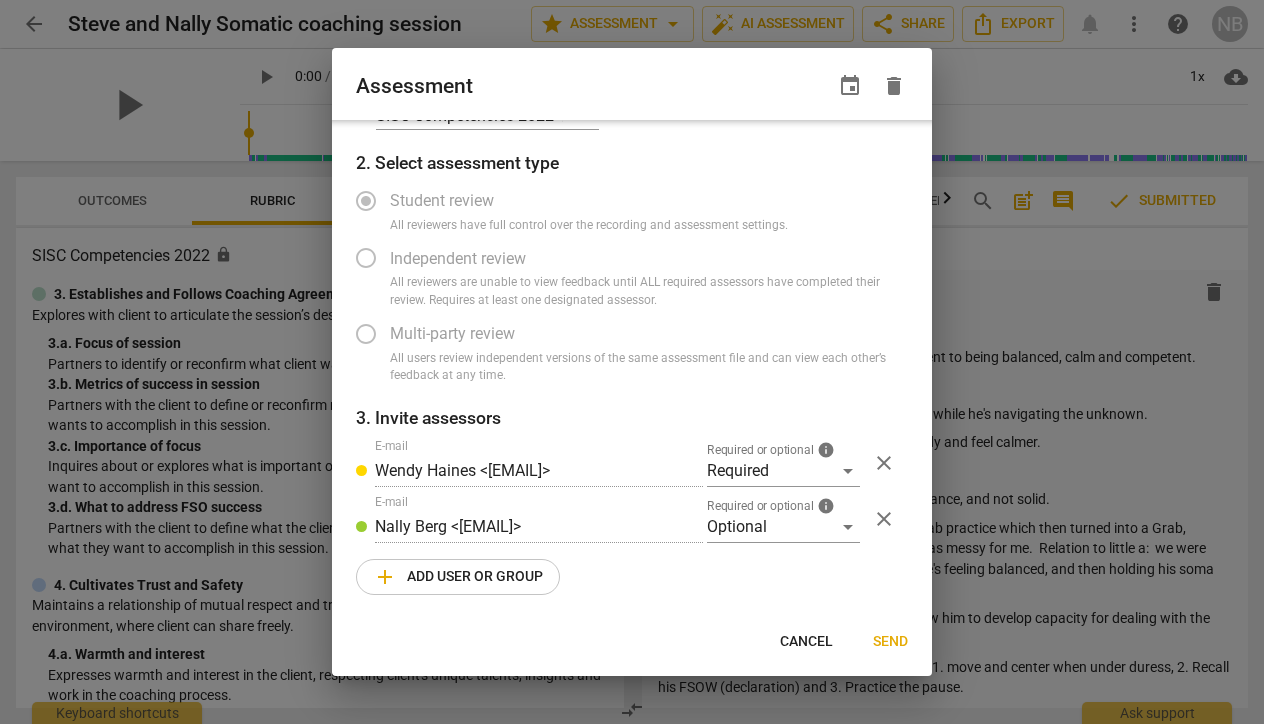 scroll, scrollTop: 52, scrollLeft: 0, axis: vertical 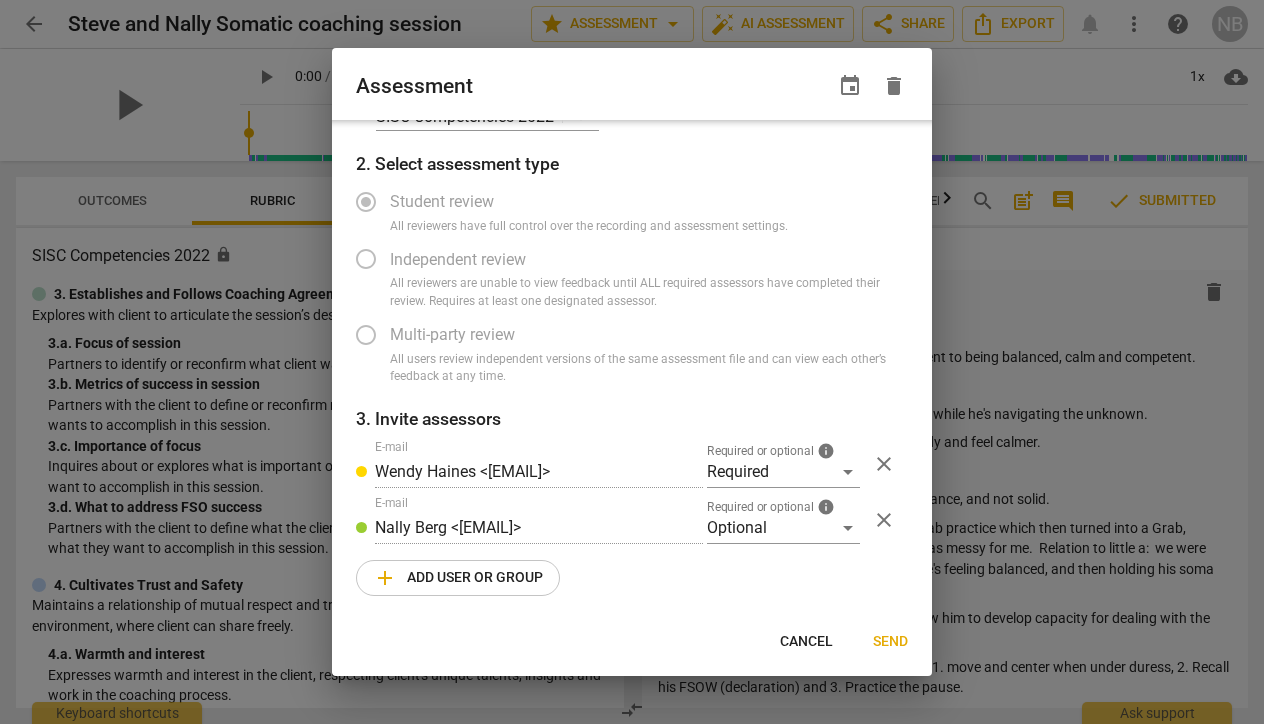 click on "close" at bounding box center [884, 464] 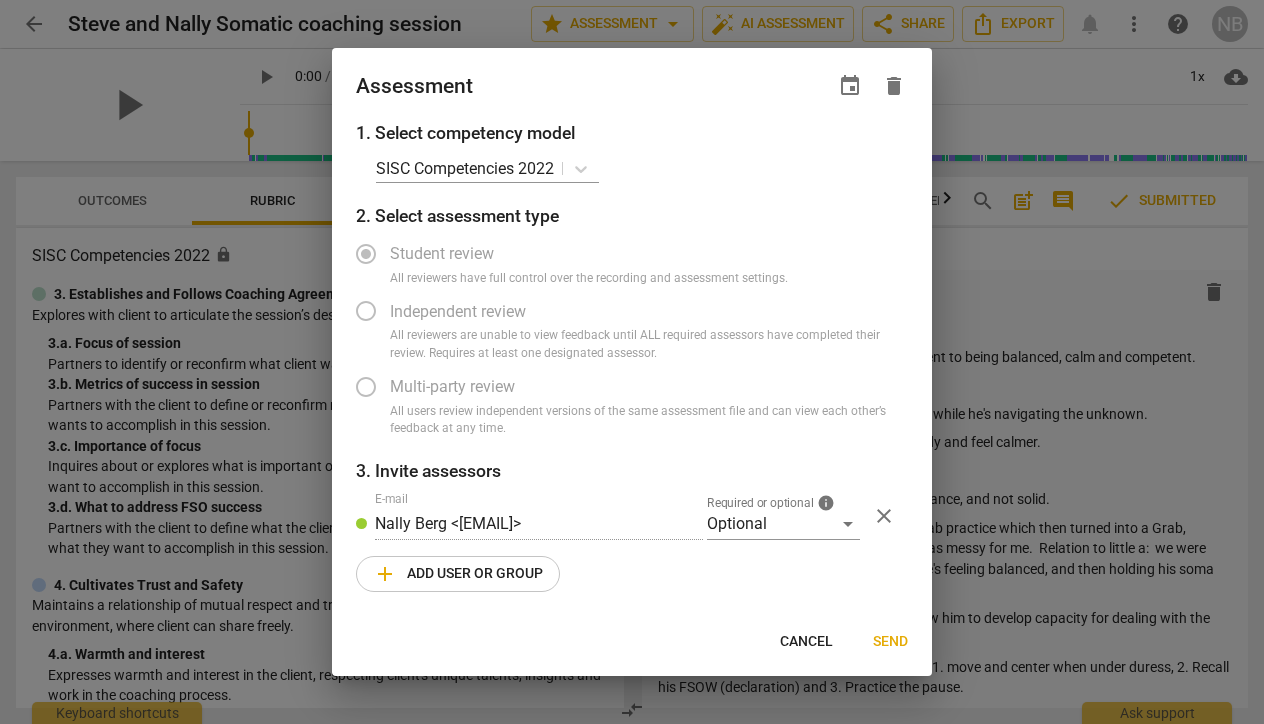 scroll, scrollTop: 0, scrollLeft: 0, axis: both 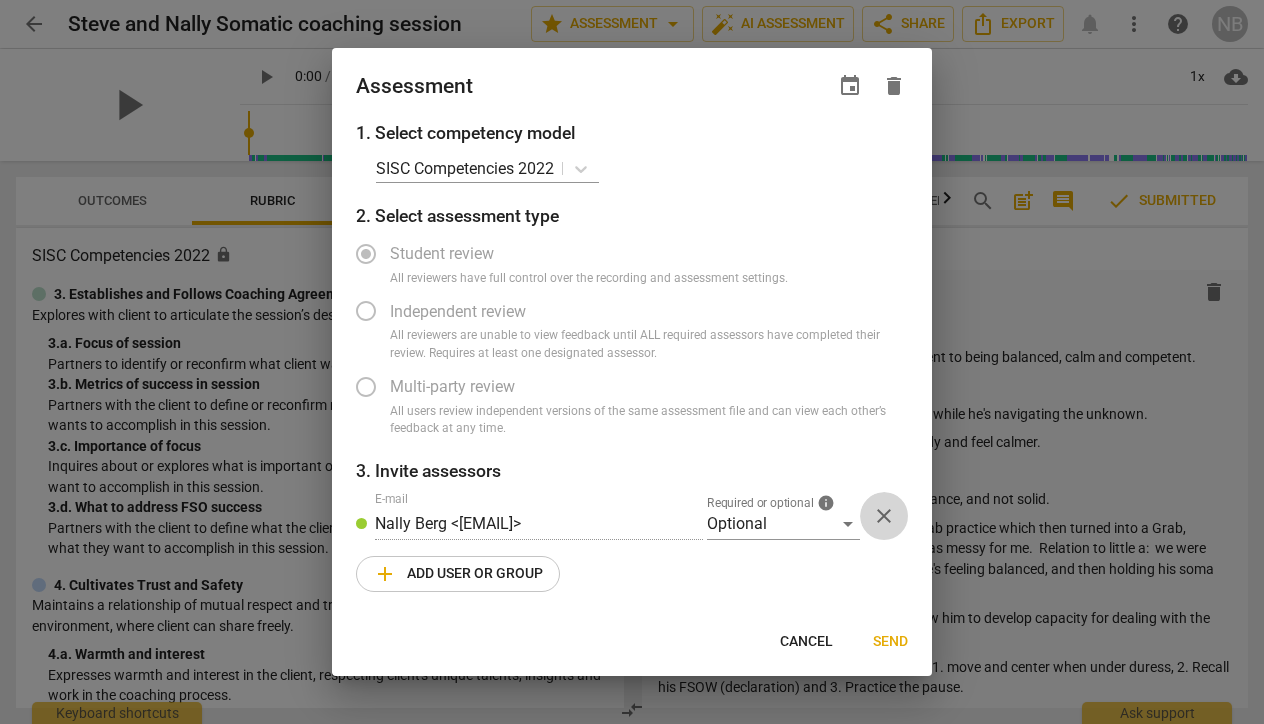 click on "close" at bounding box center [884, 516] 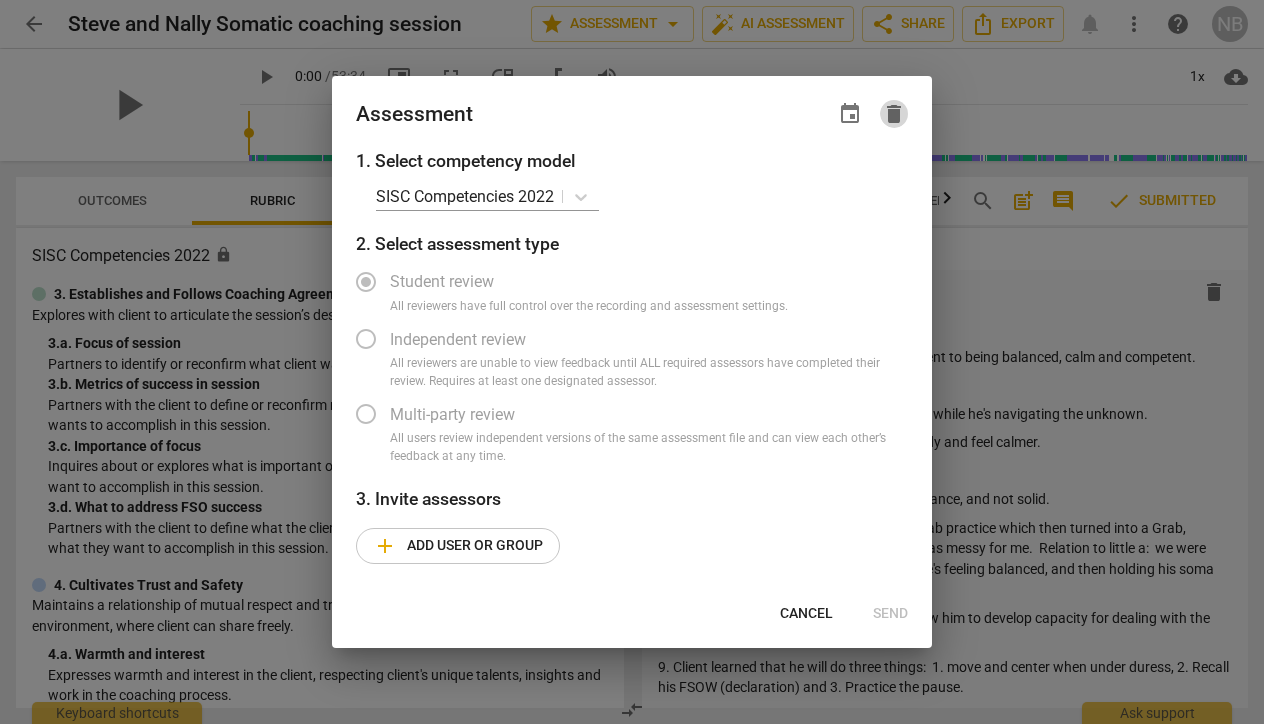 click on "delete" at bounding box center [894, 114] 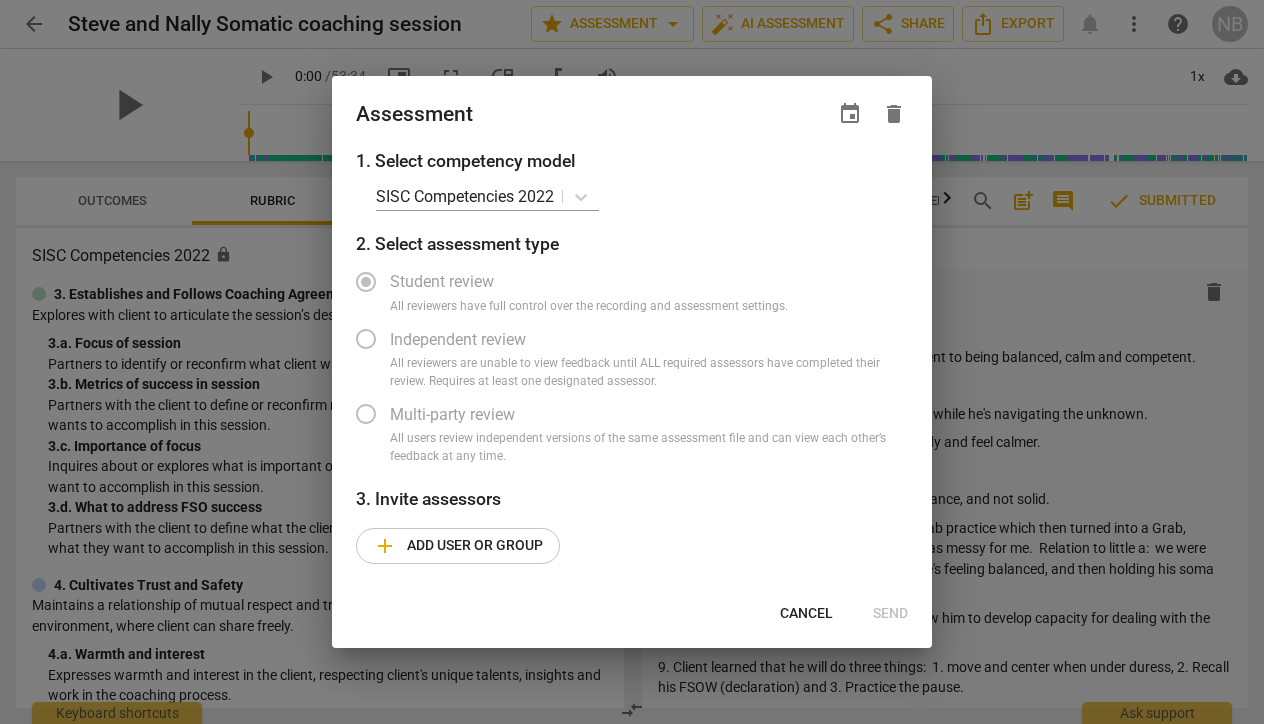 click on "add Add user or group" at bounding box center [458, 546] 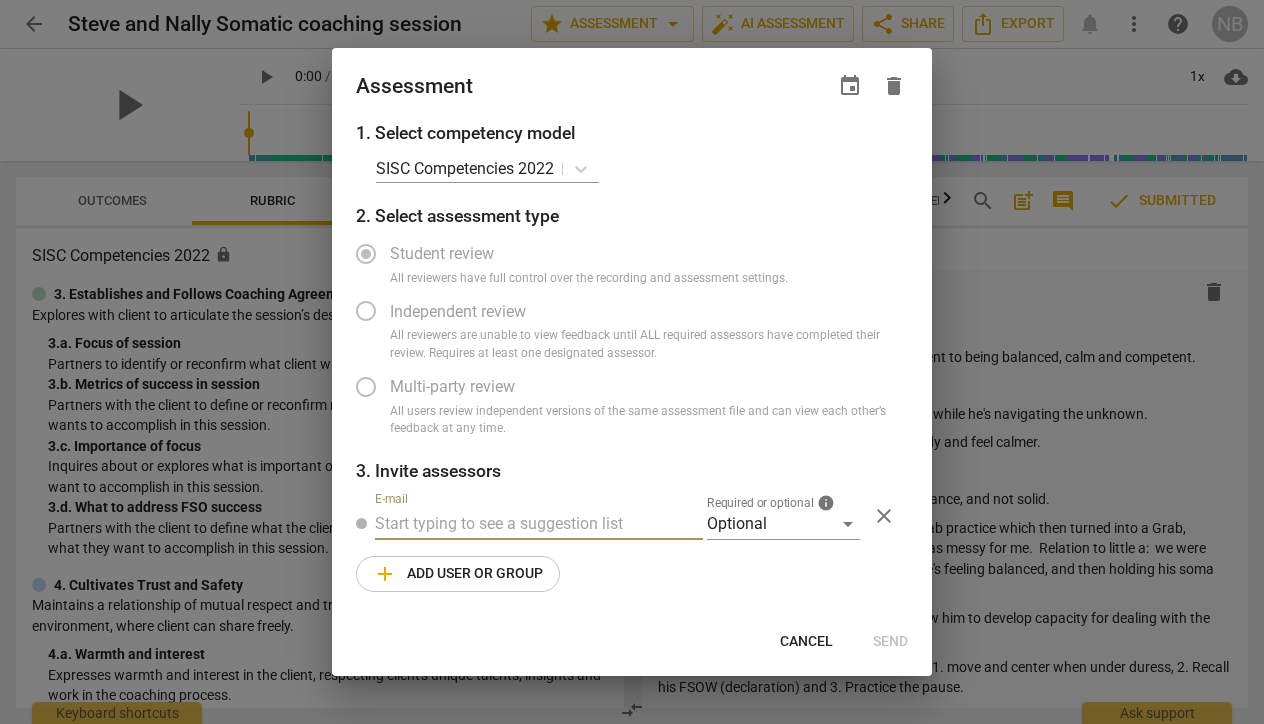 radio on "false" 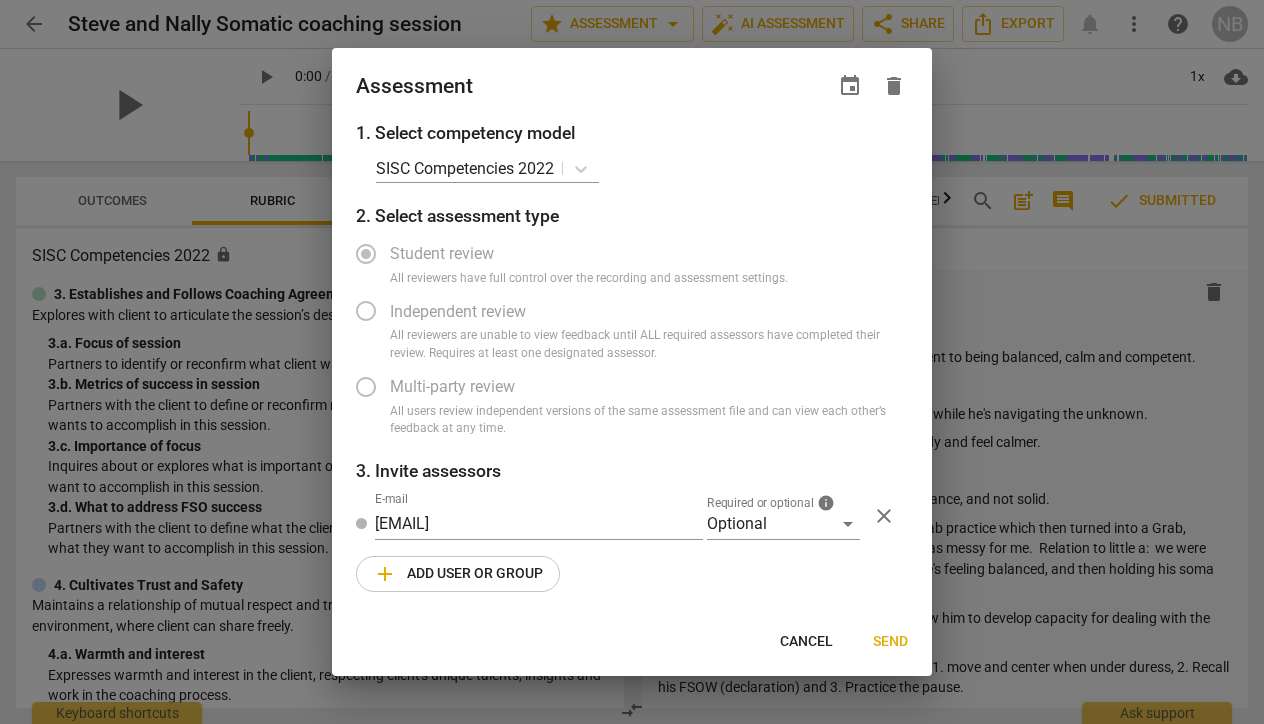 click on "Send" at bounding box center [890, 642] 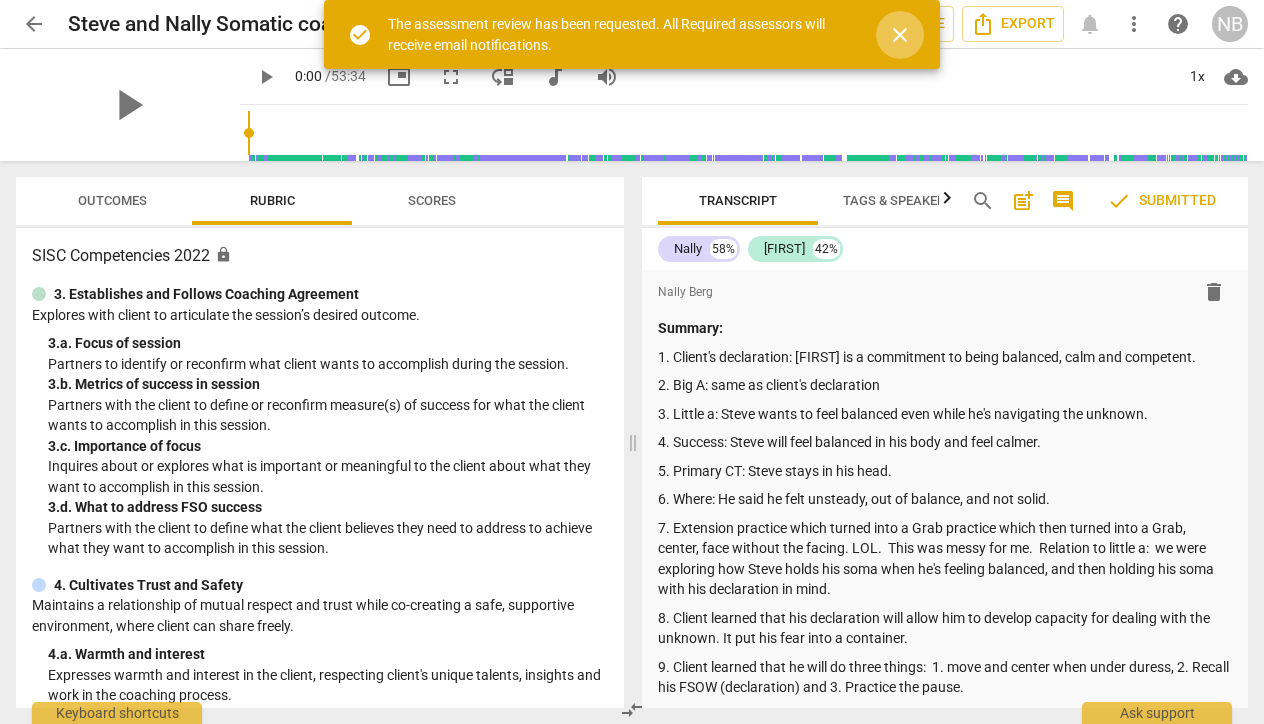 click on "close" at bounding box center (900, 35) 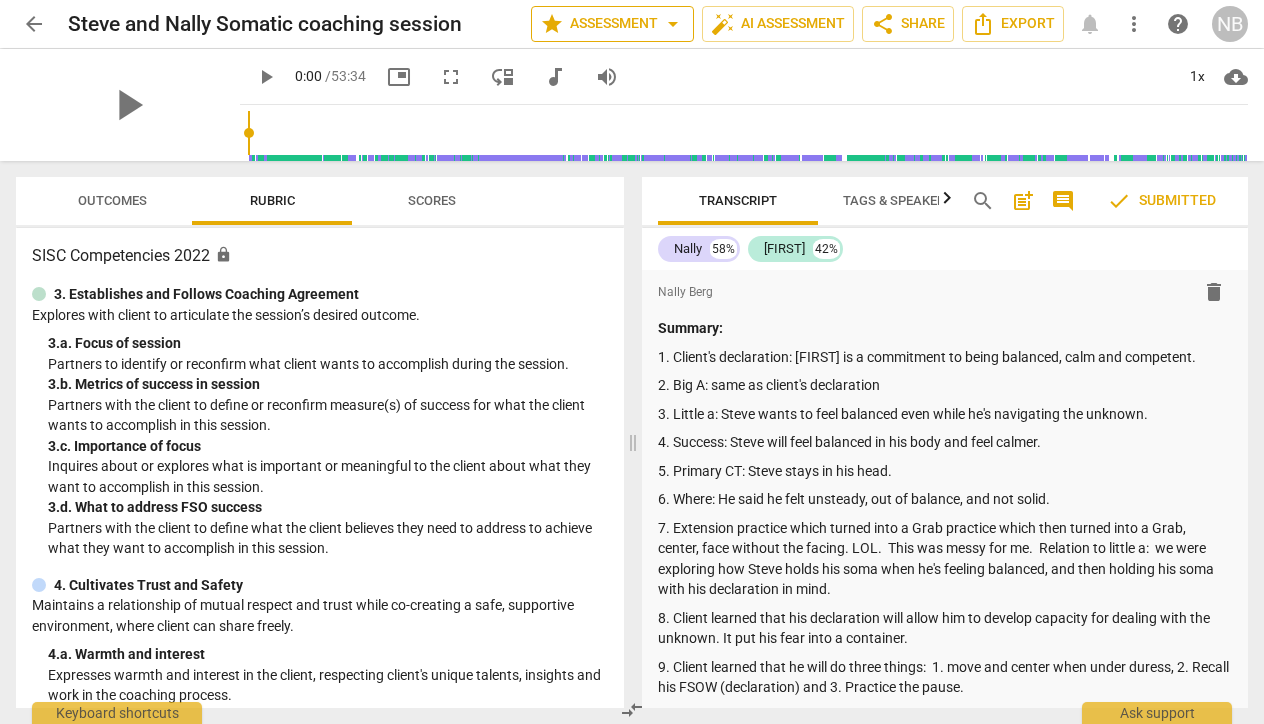 click on "arrow_drop_down" at bounding box center (673, 24) 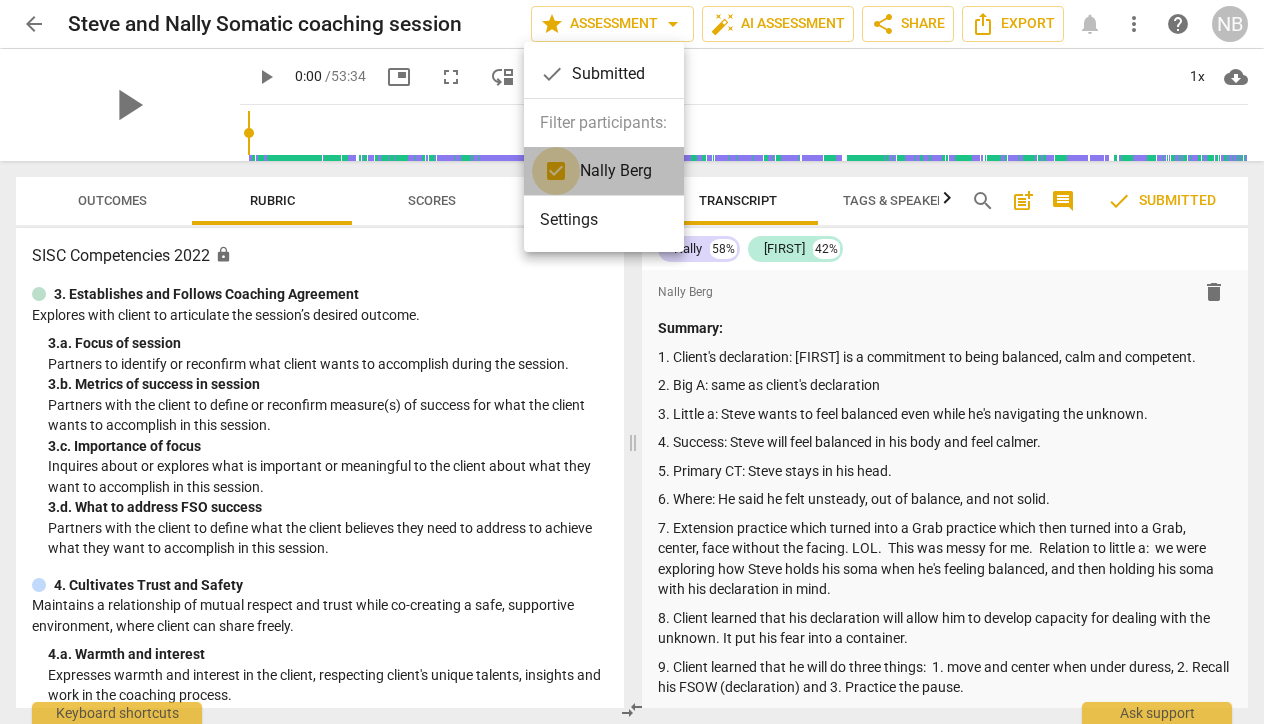 click at bounding box center [556, 171] 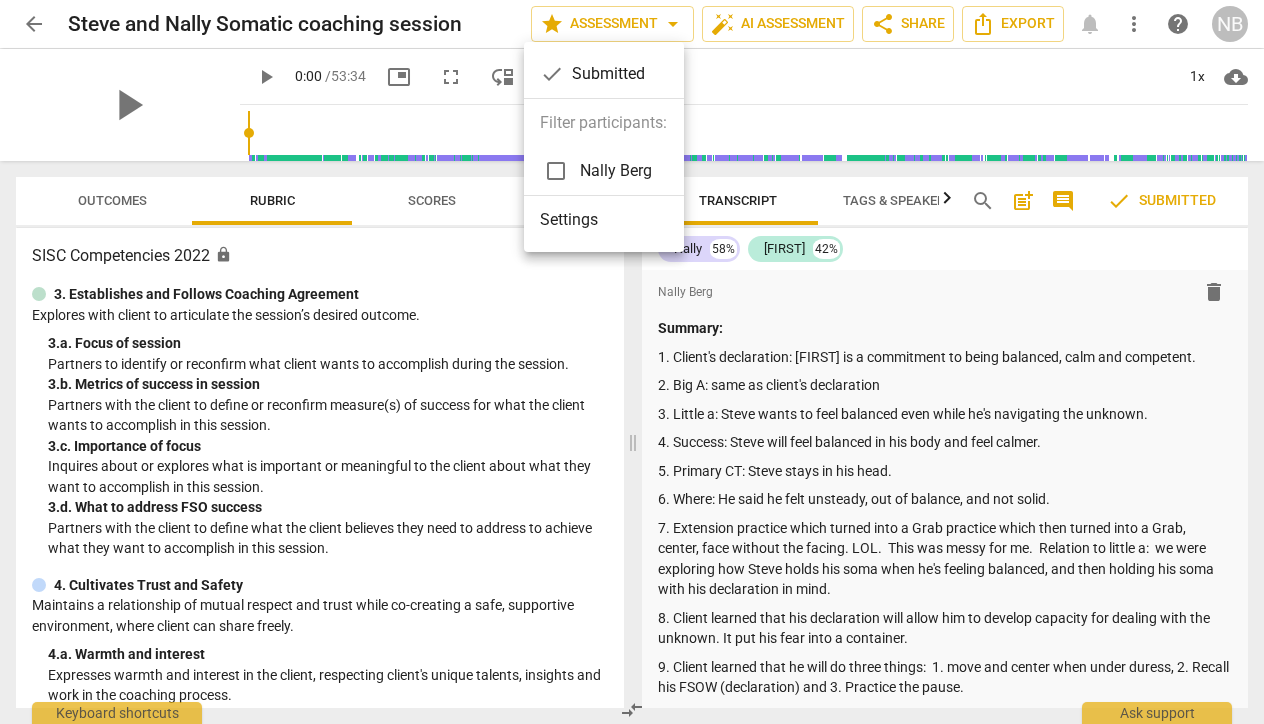 click at bounding box center [632, 362] 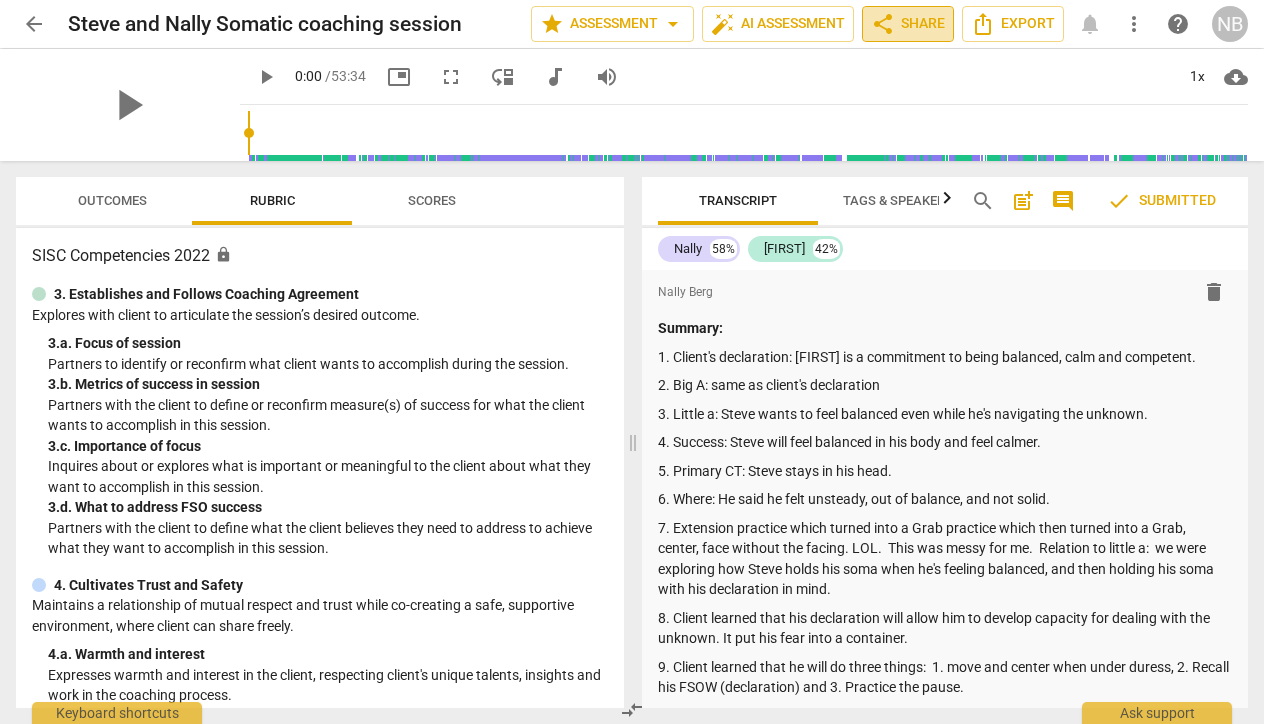 click on "share    Share" at bounding box center [908, 24] 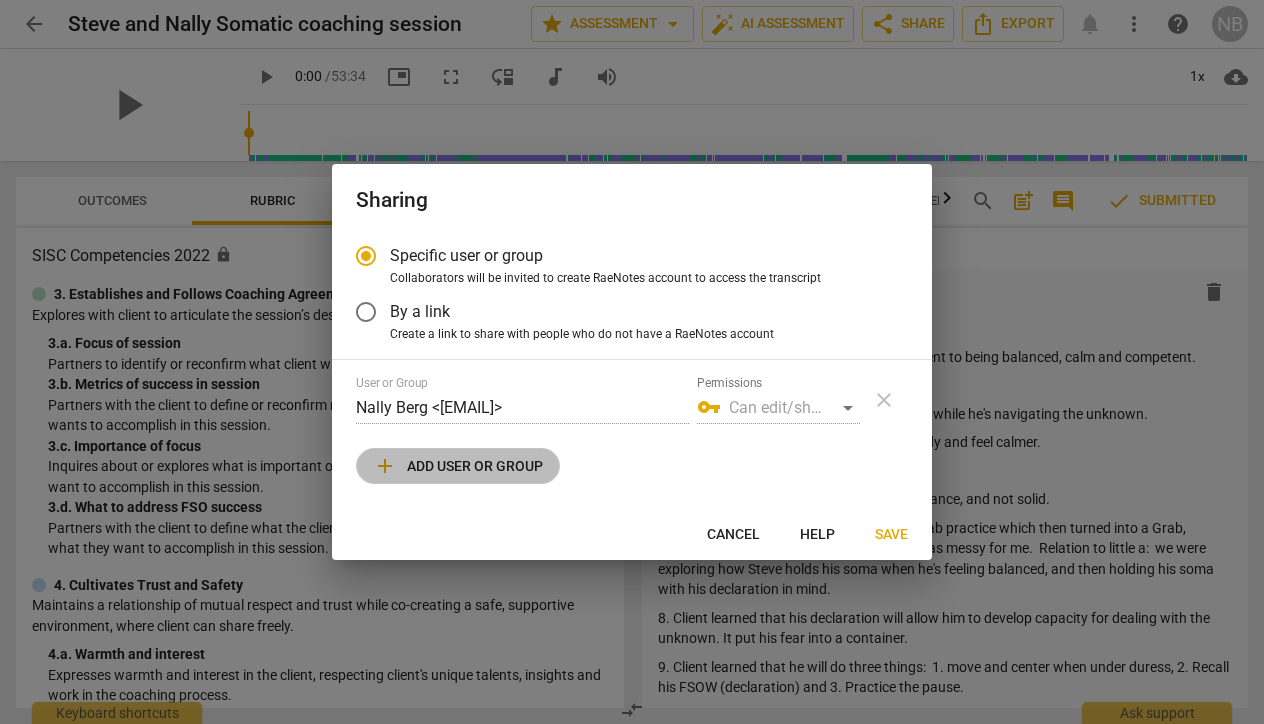 click on "add Add user or group" at bounding box center (458, 466) 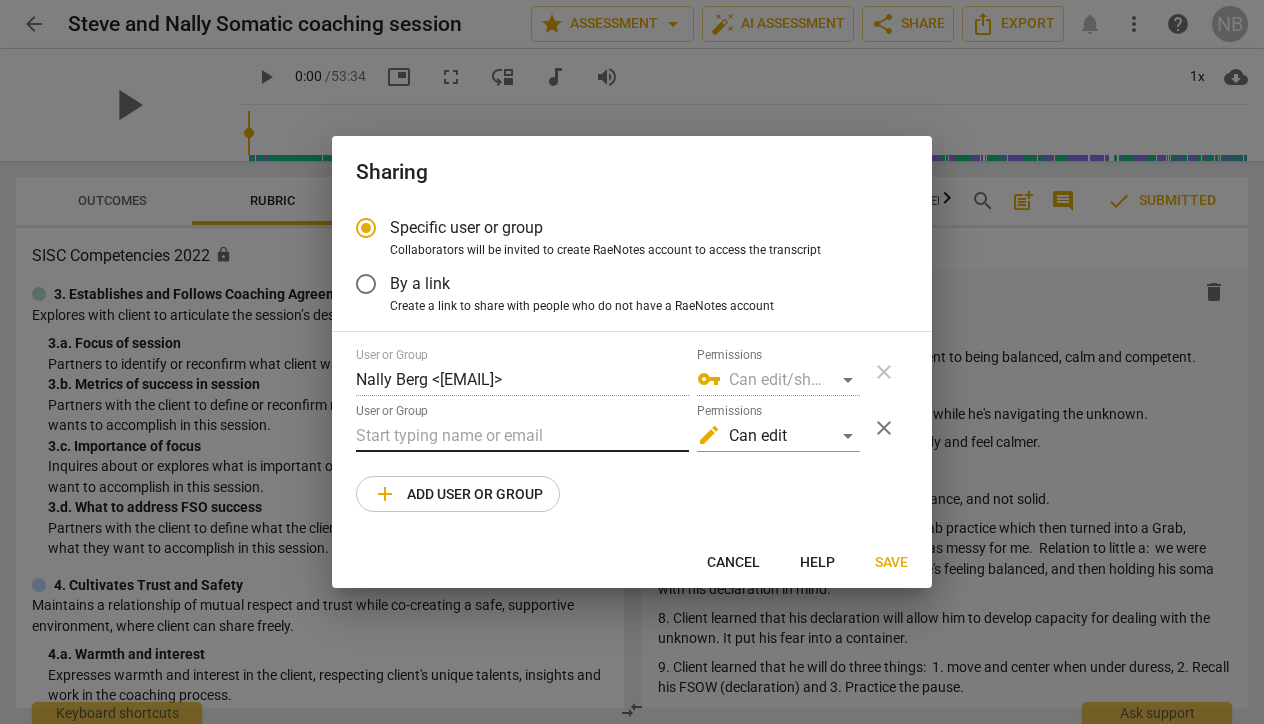 type 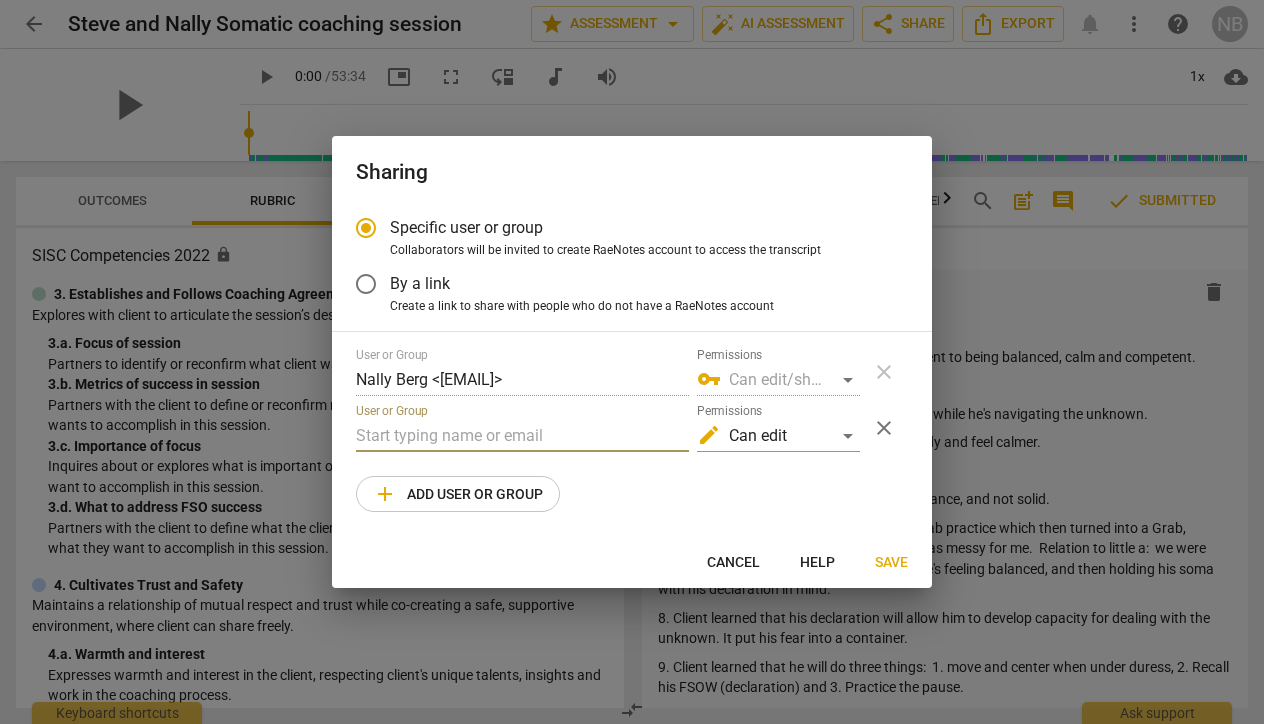 click at bounding box center [522, 436] 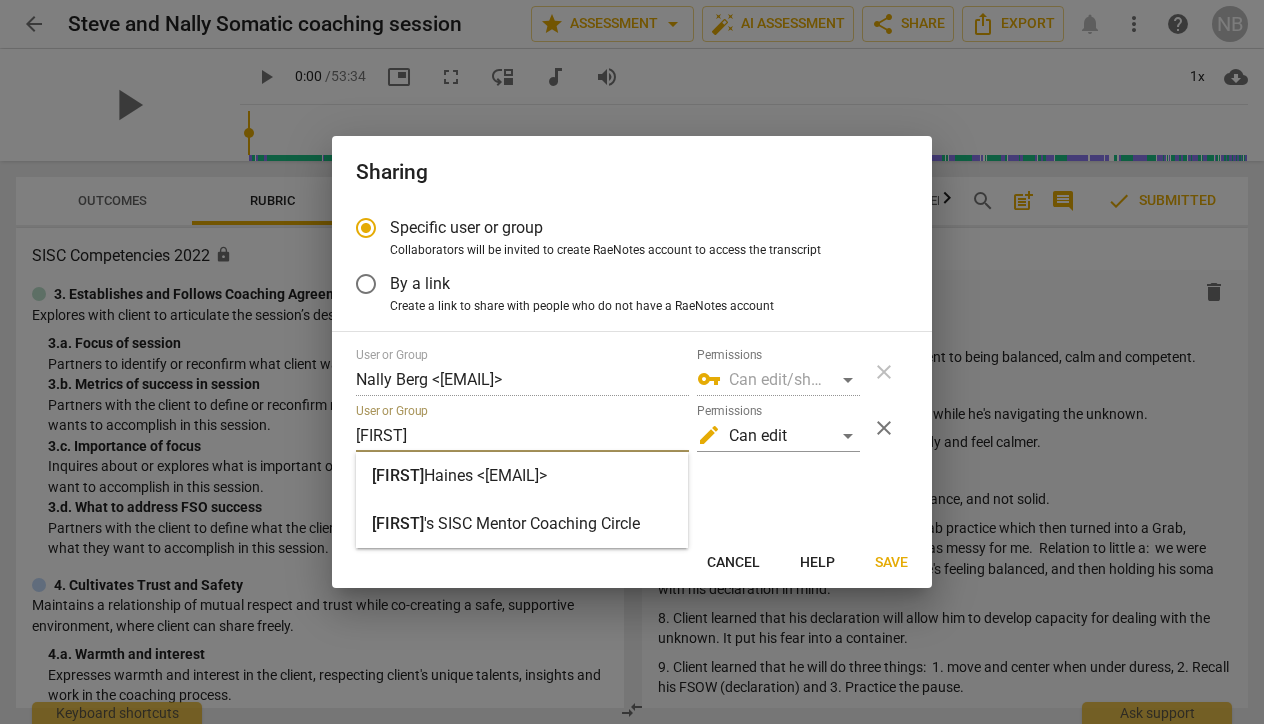type on "[FIRST]" 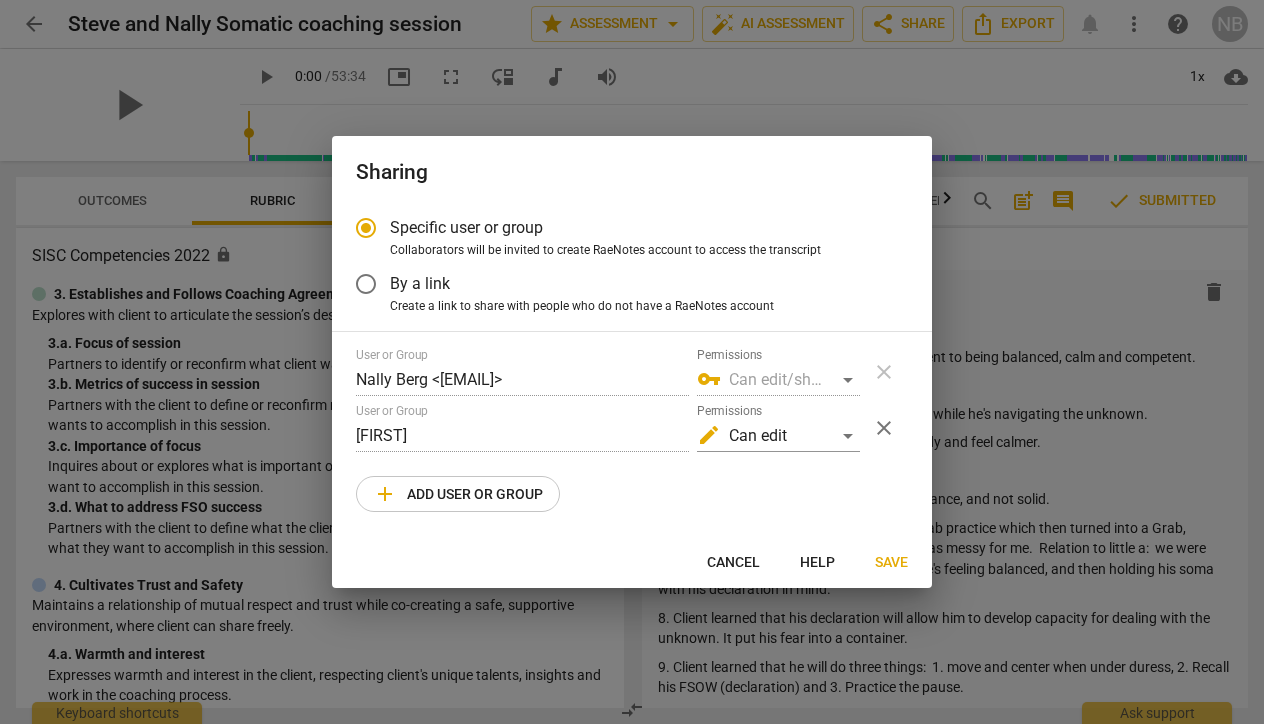 radio on "false" 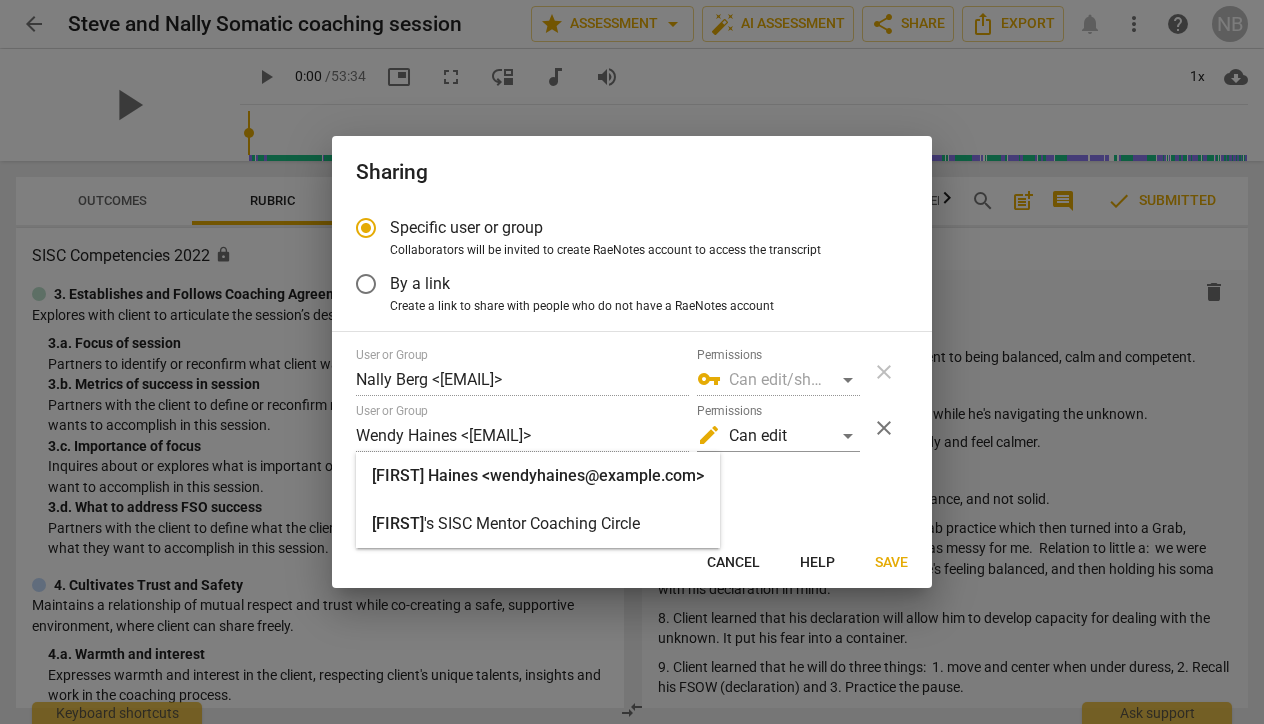click on "'s SISC Mentor Coaching Circle" at bounding box center [532, 523] 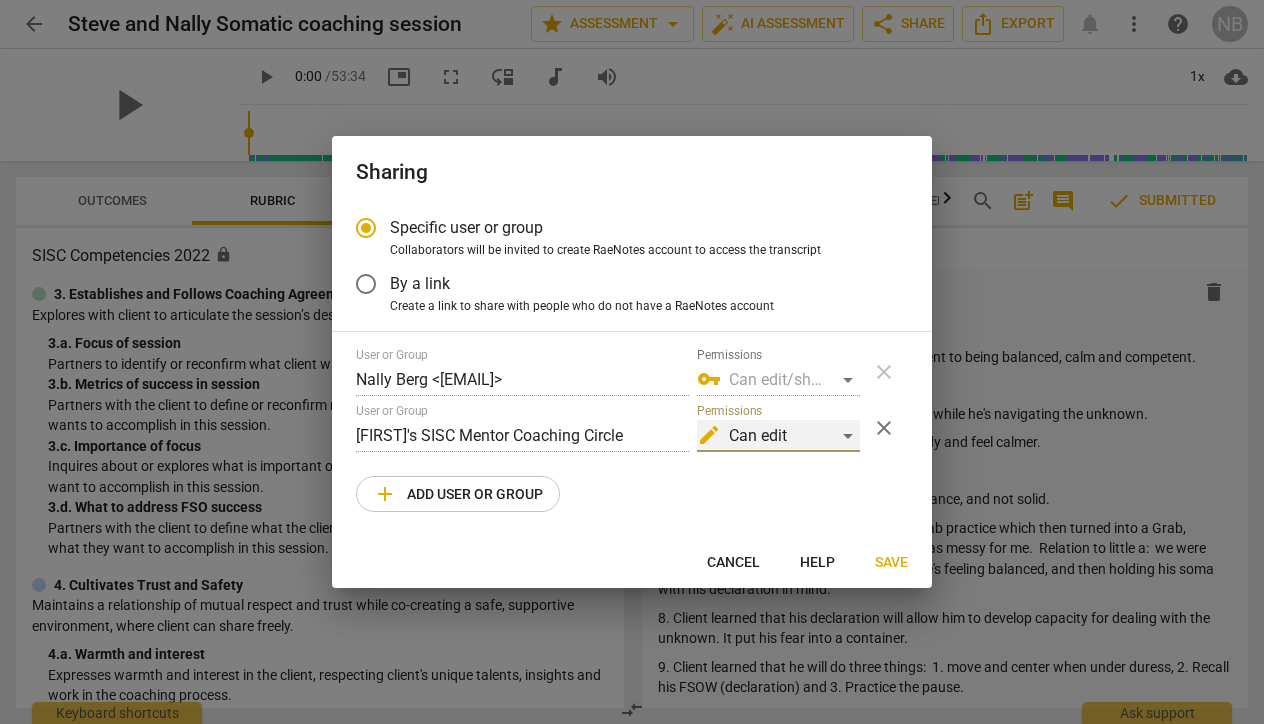 click on "edit" at bounding box center [709, 435] 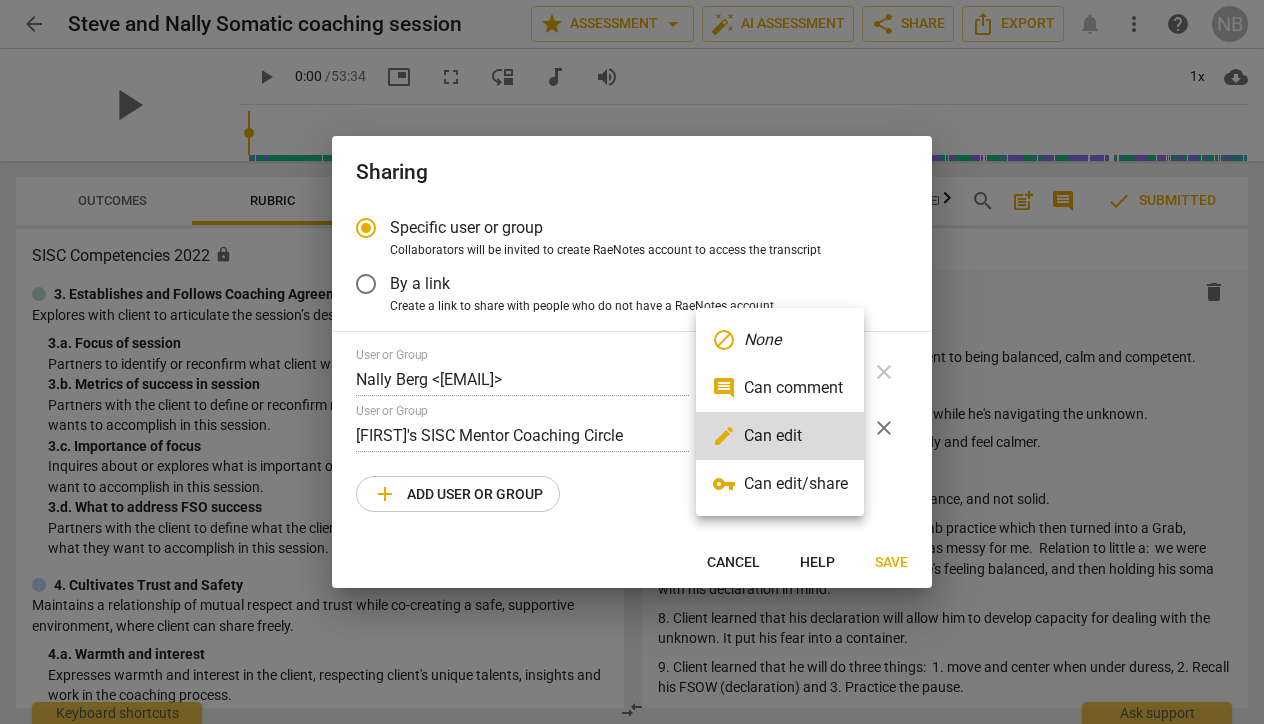 click at bounding box center (632, 362) 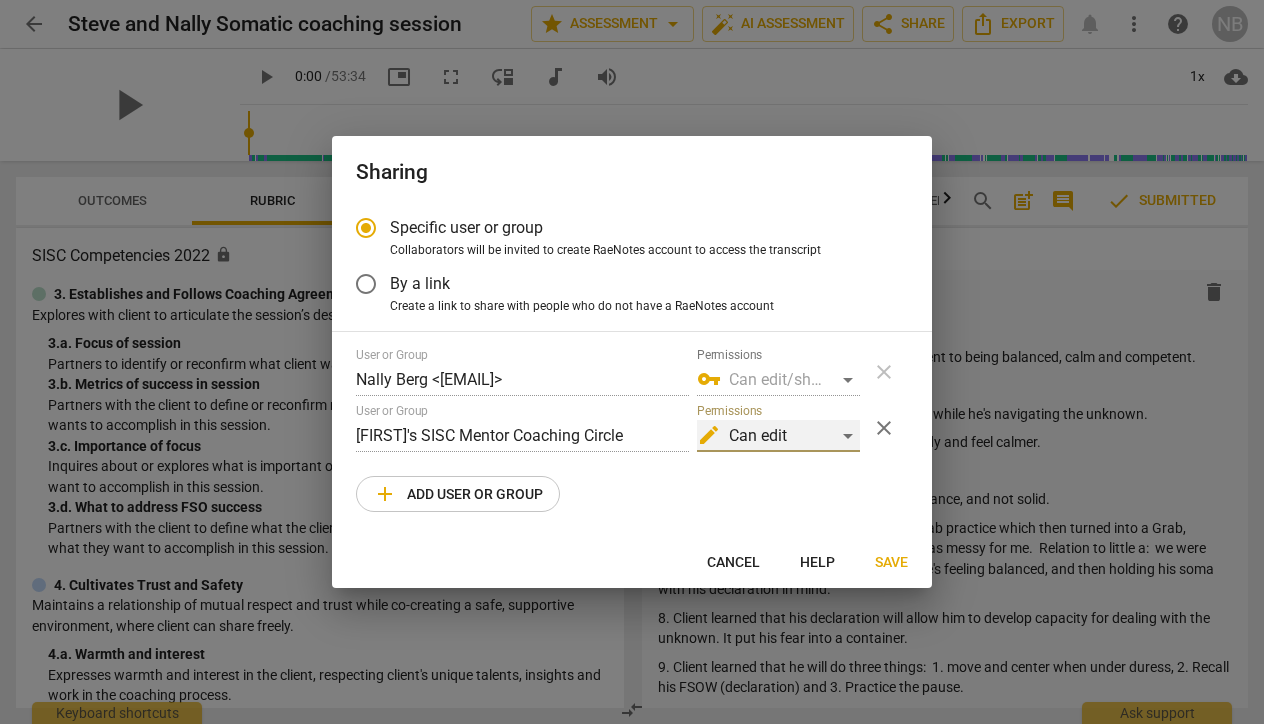 click on "edit Can edit" at bounding box center [778, 436] 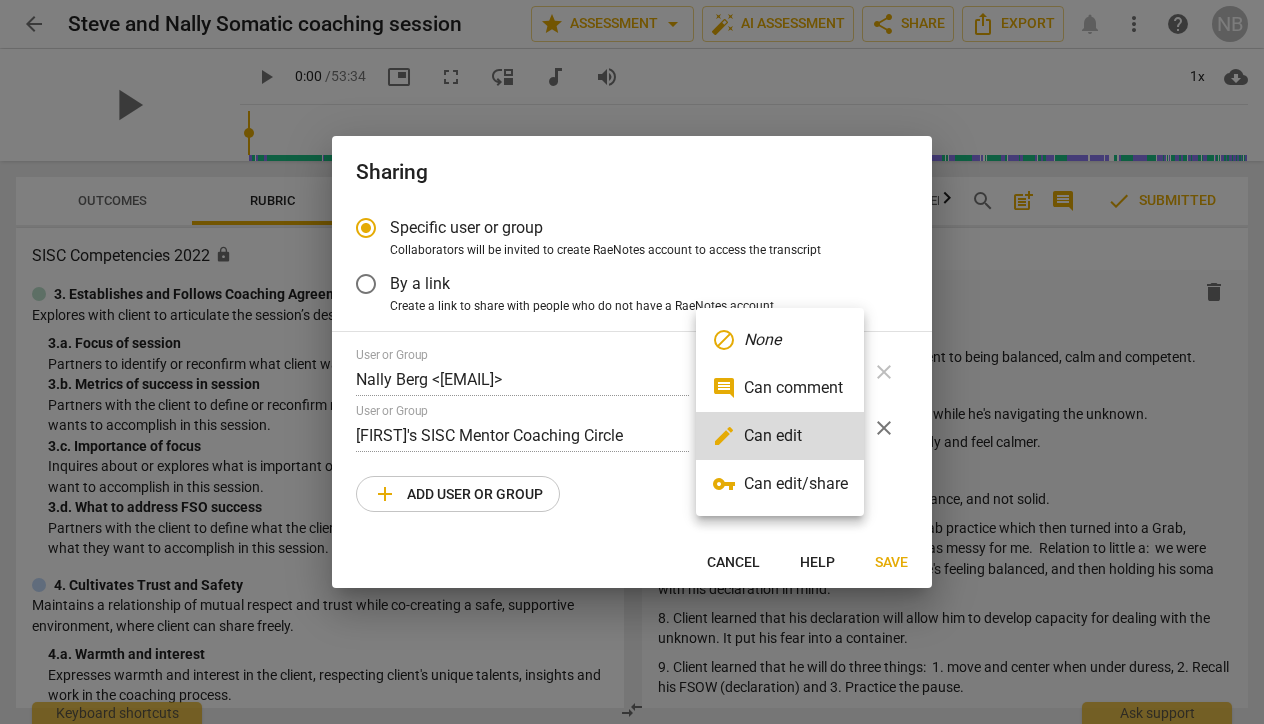 click on "vpn_key Can edit/share" at bounding box center (780, 484) 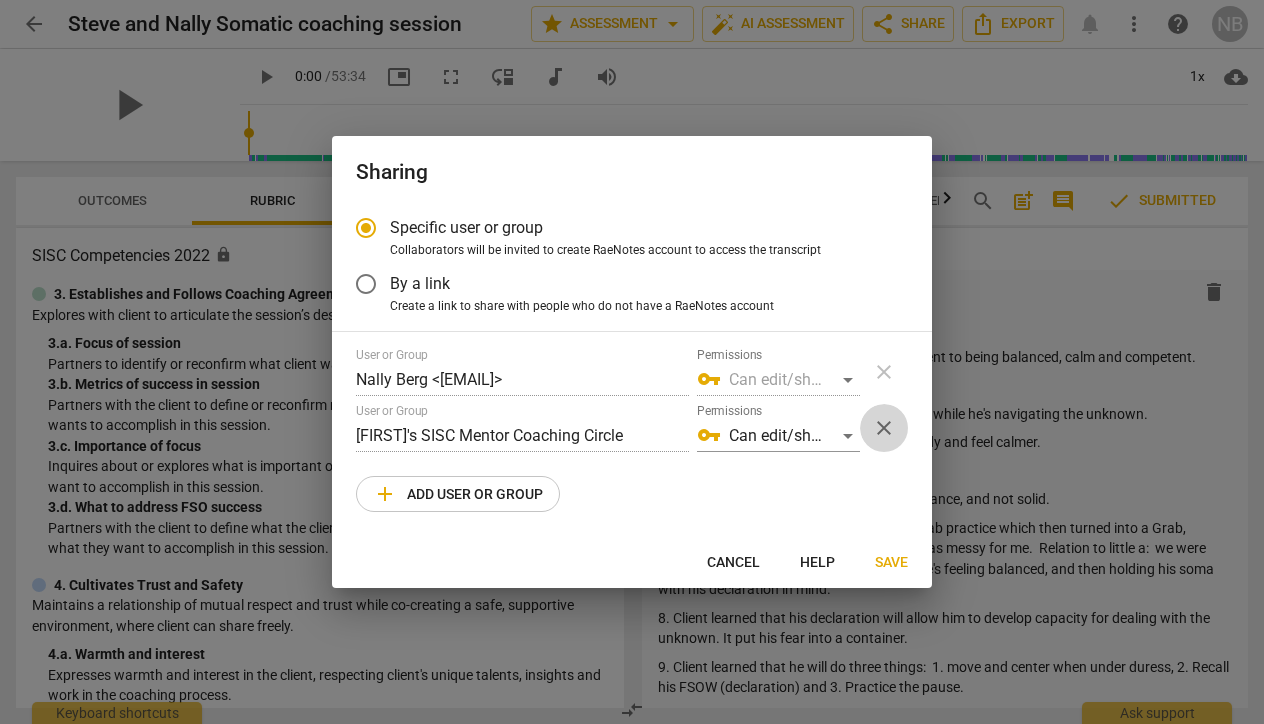 click on "close" at bounding box center [884, 428] 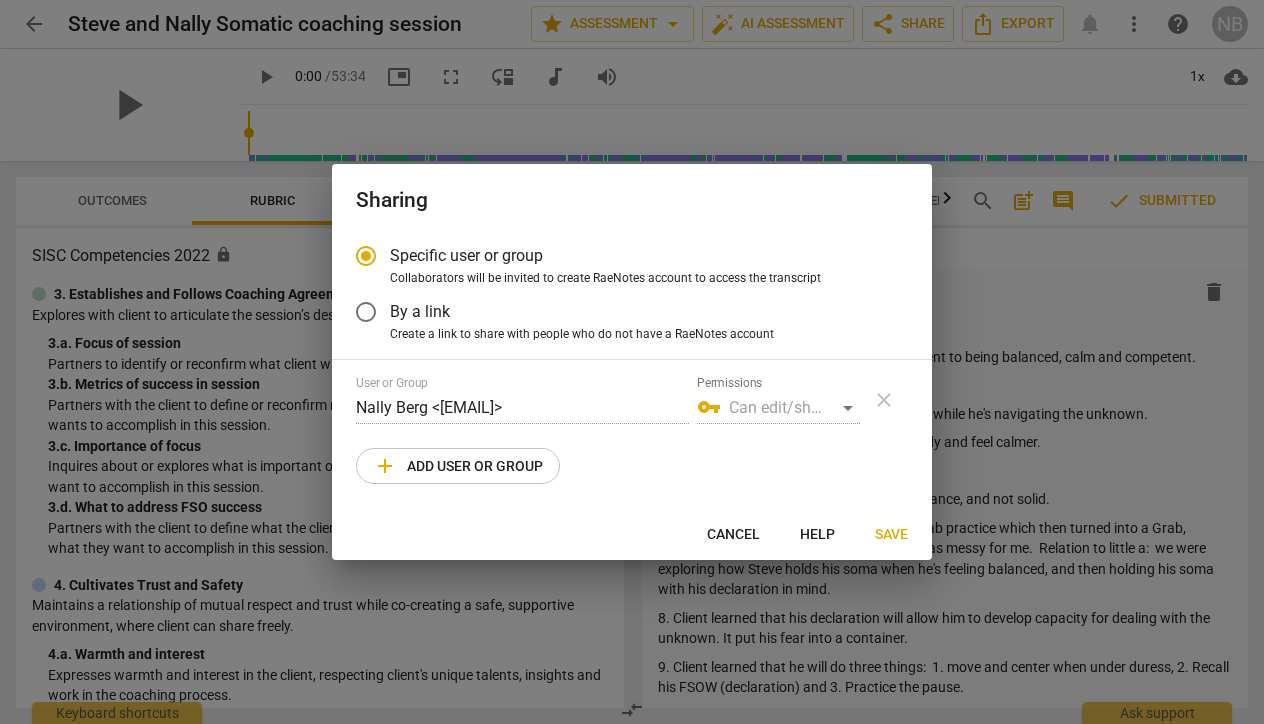 click on "add Add user or group" at bounding box center (458, 466) 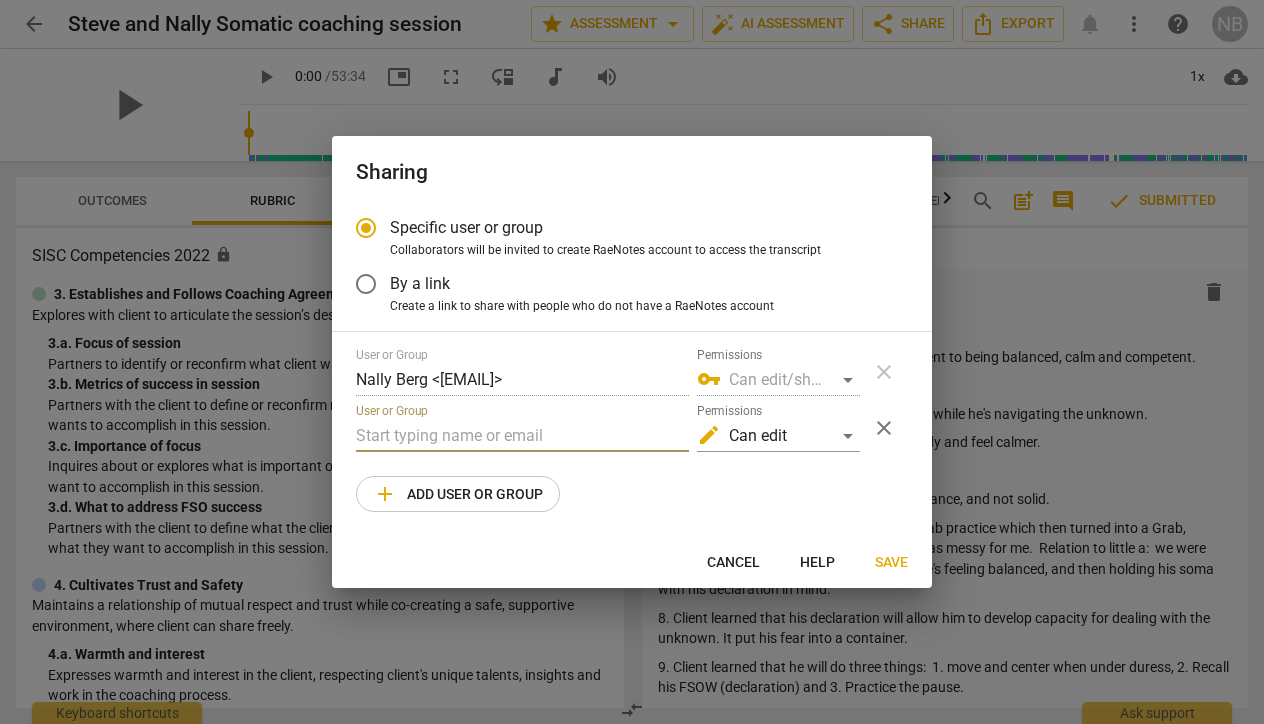 click at bounding box center [522, 436] 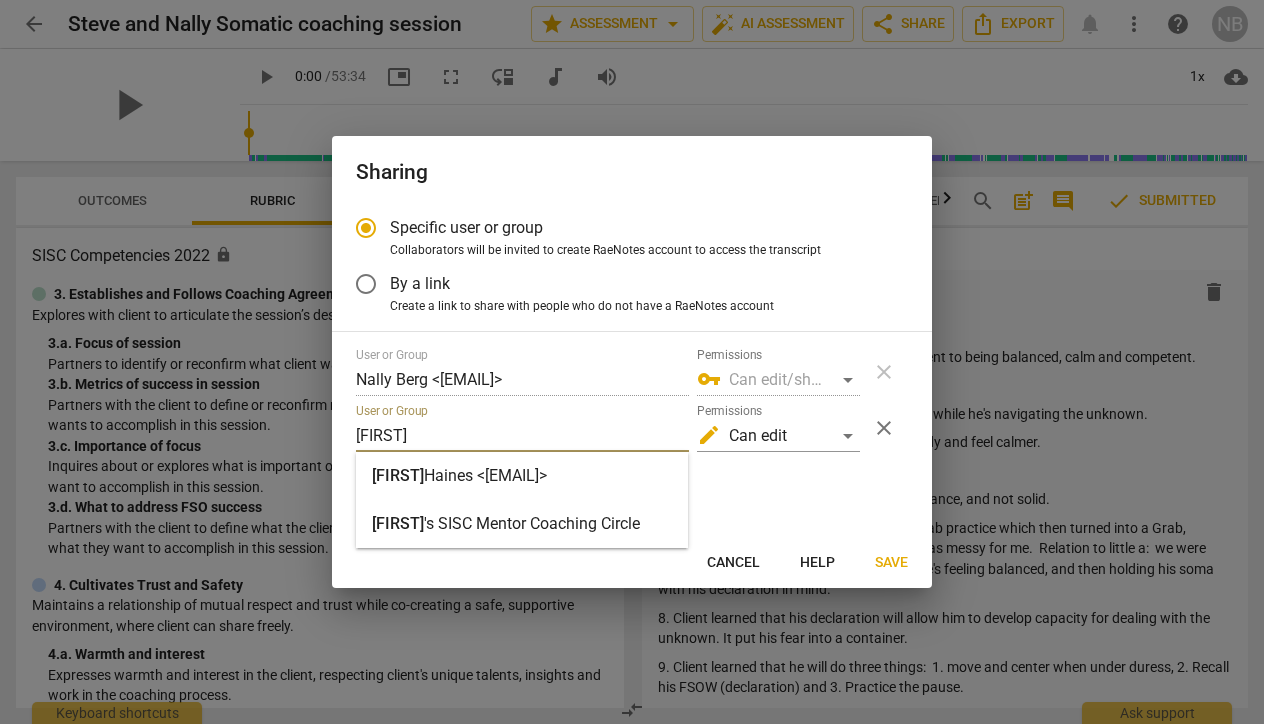 type on "[FIRST]" 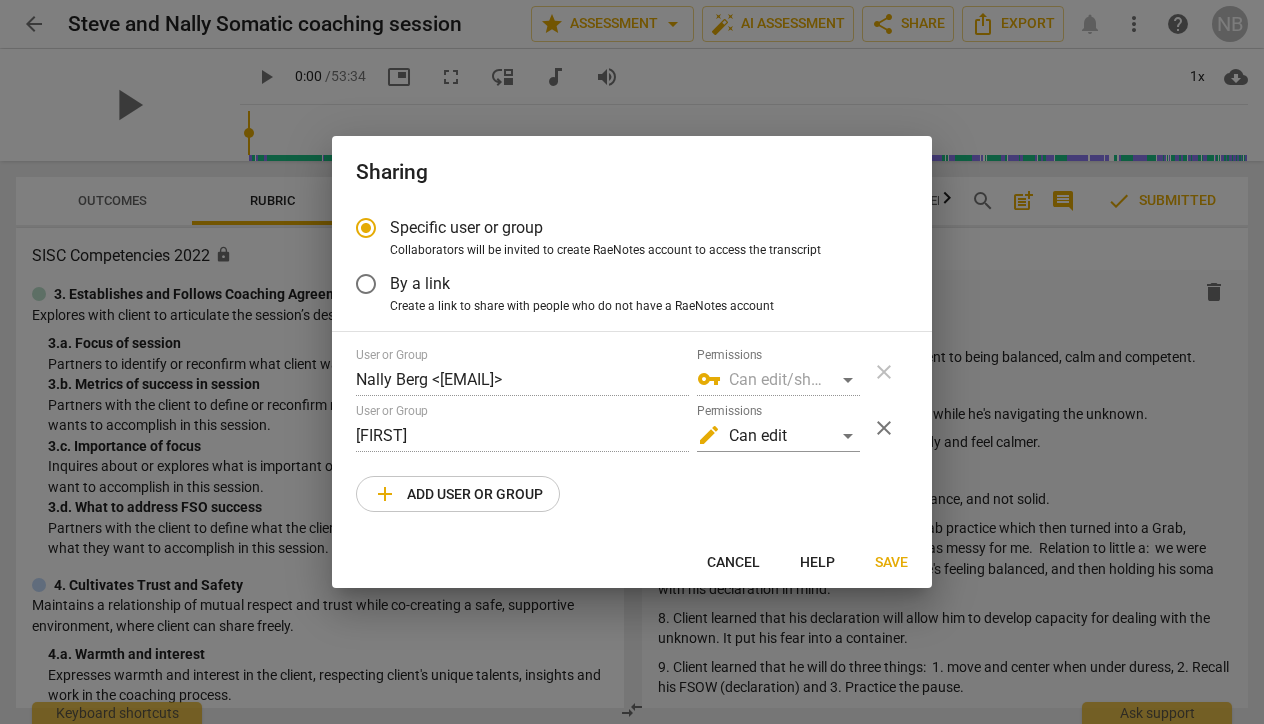 radio on "false" 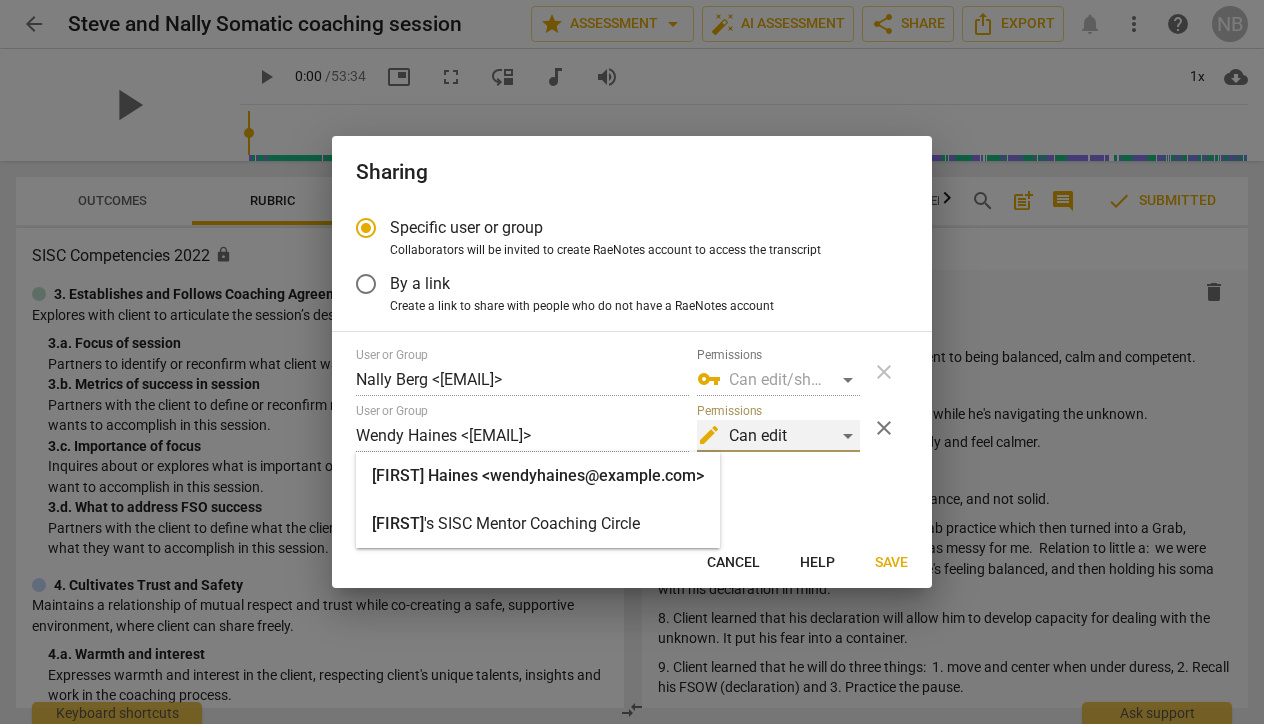 click on "edit Can edit" at bounding box center [778, 436] 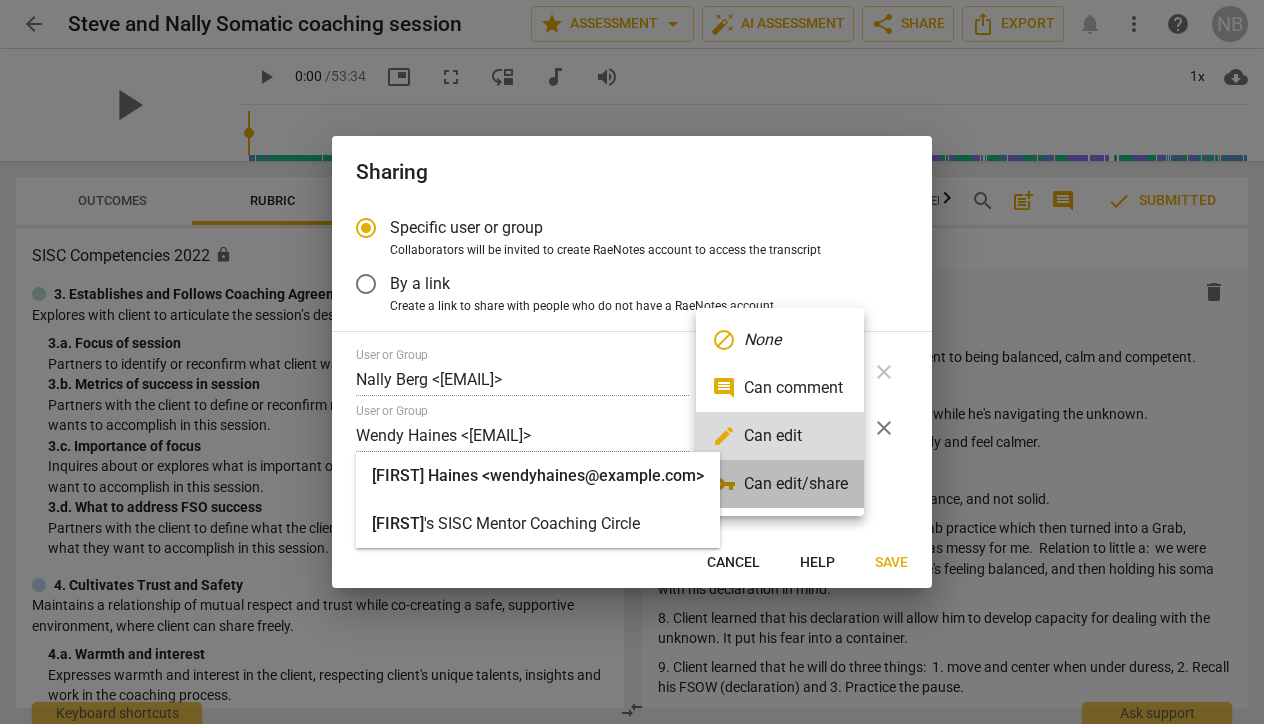 click on "vpn_key Can edit/share" at bounding box center [780, 484] 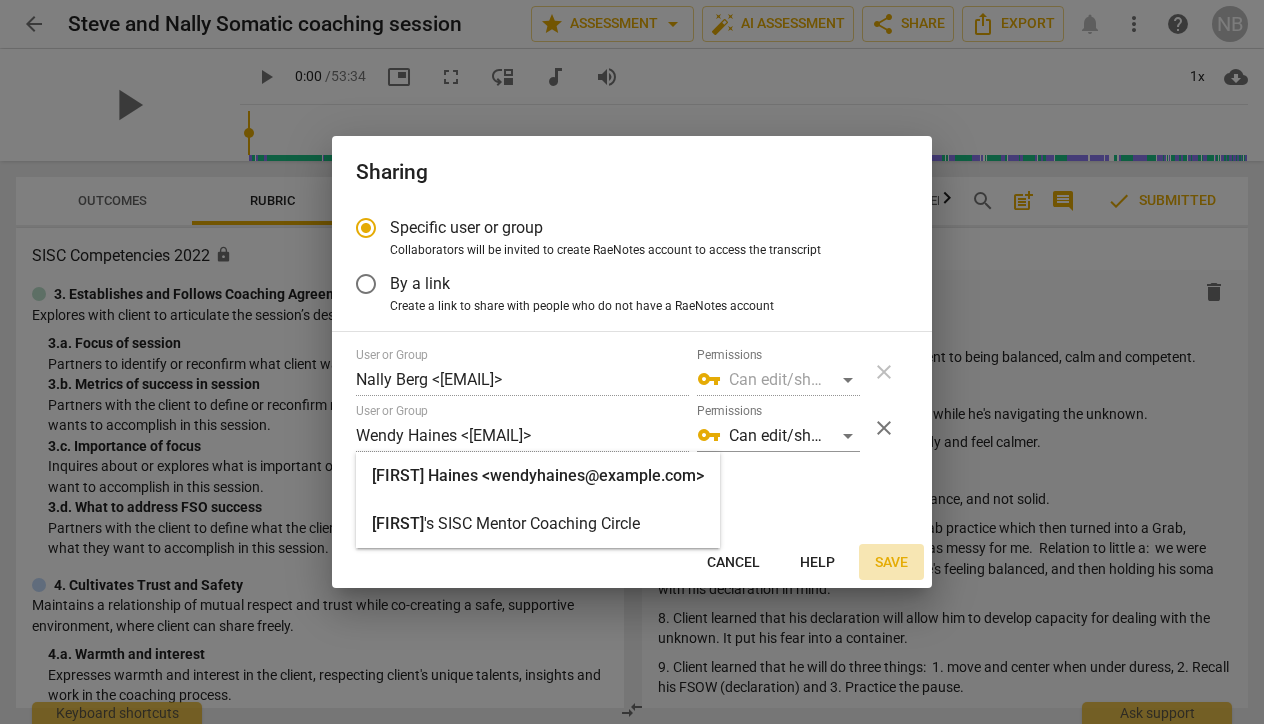click on "Save" at bounding box center [891, 563] 